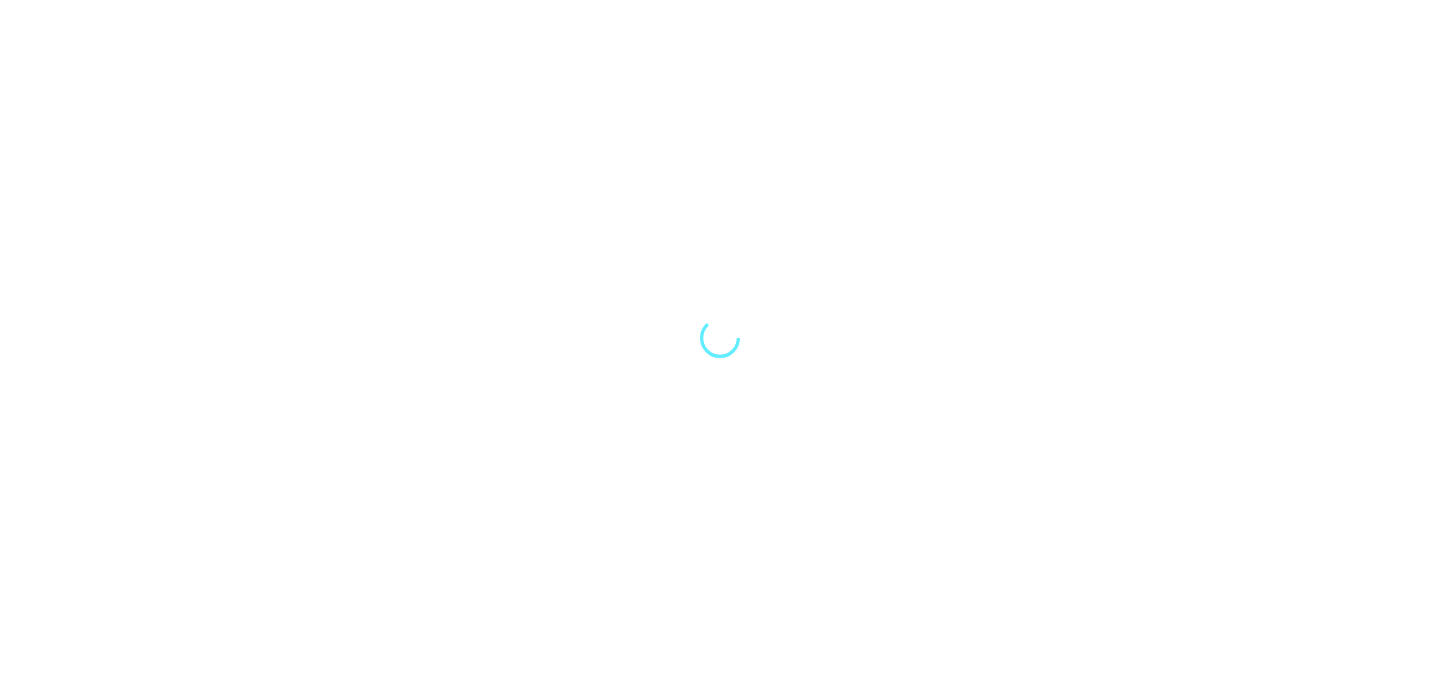 scroll, scrollTop: 0, scrollLeft: 0, axis: both 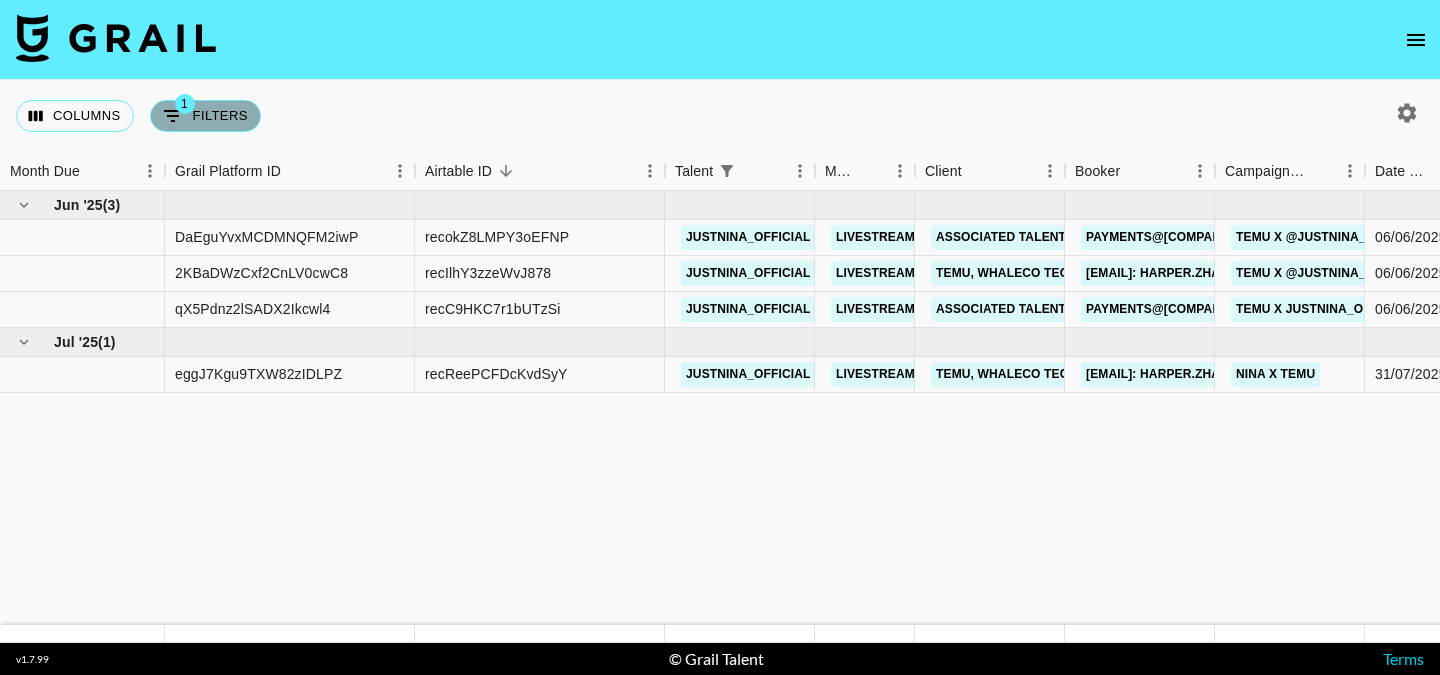 click on "1 Filters" at bounding box center (205, 116) 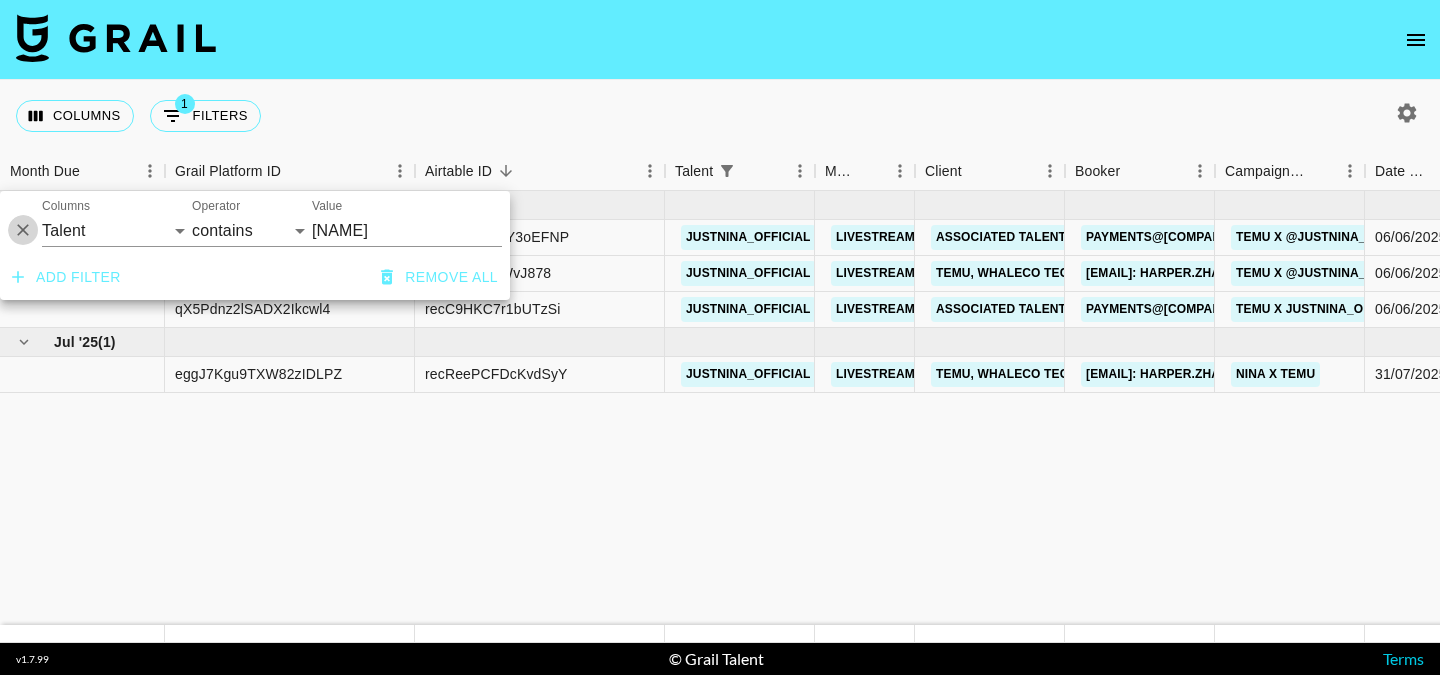 click 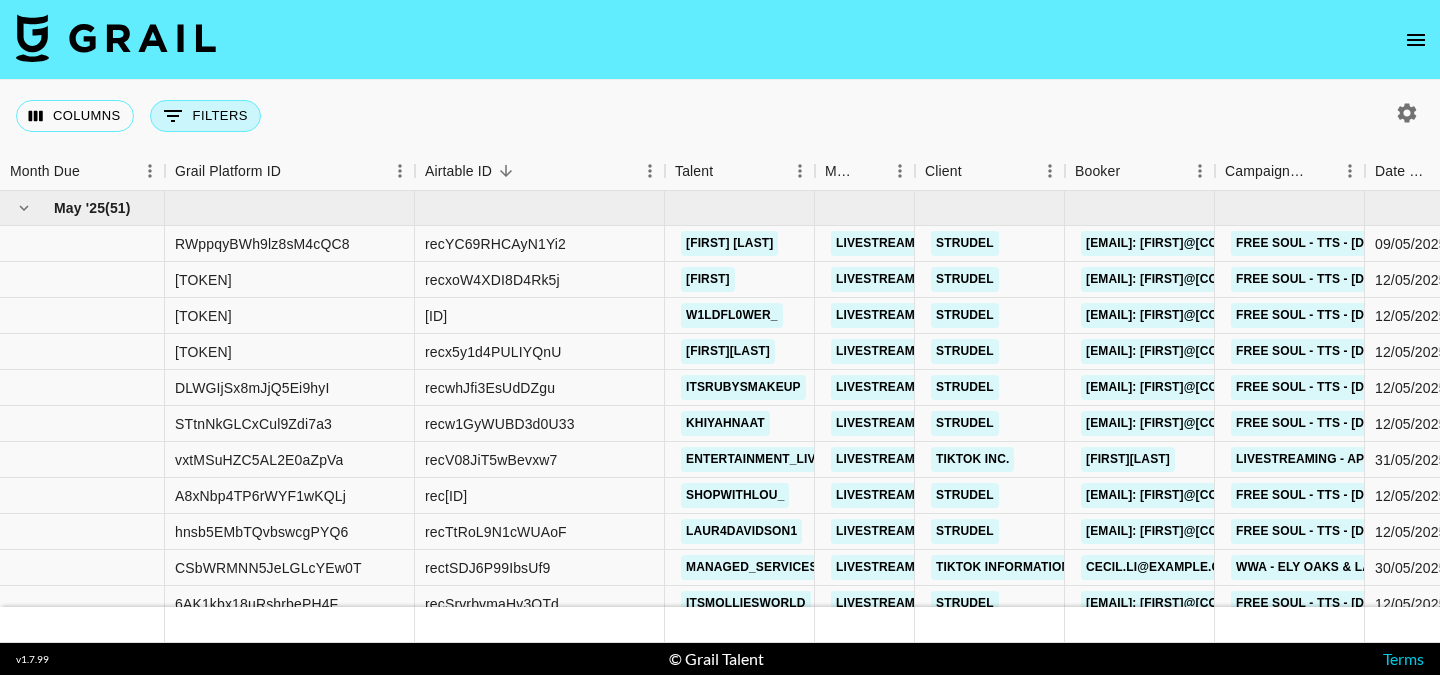 click on "0 Filters" at bounding box center [205, 116] 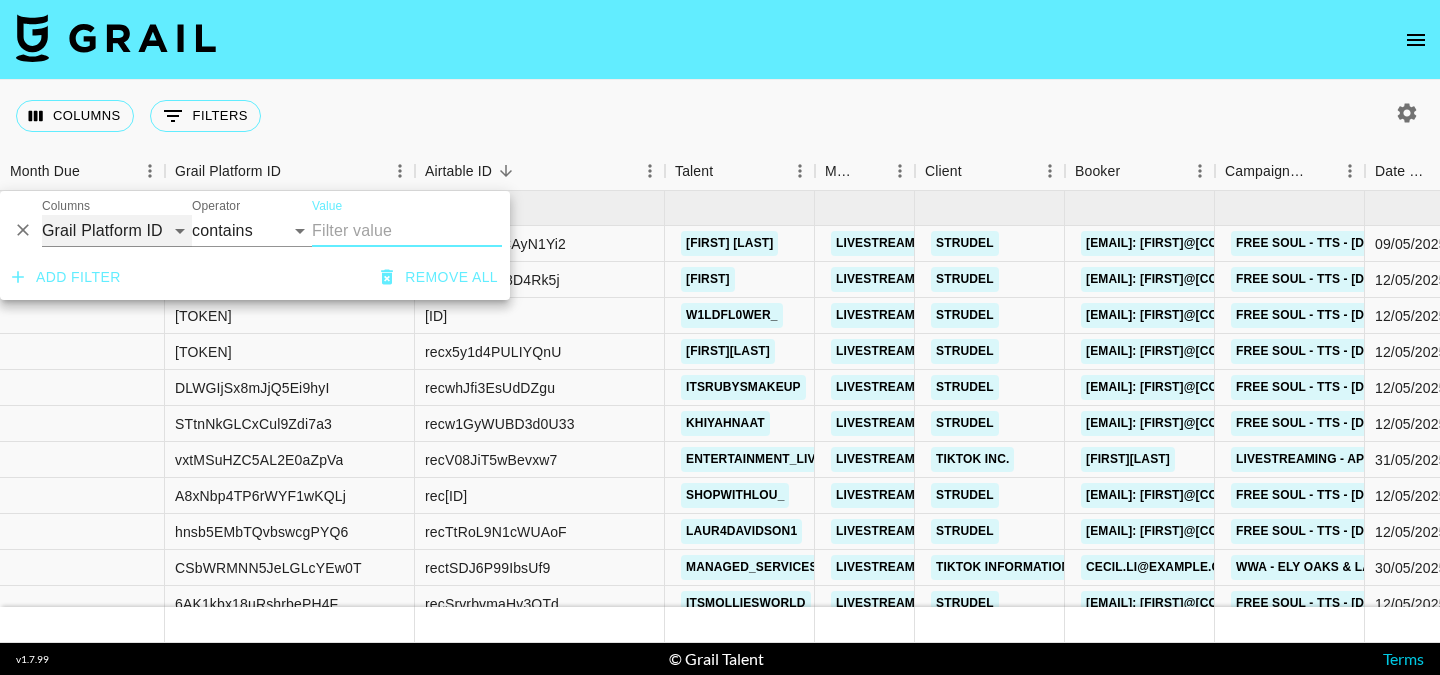 click on "Grail Platform ID Airtable ID Talent Manager Client Booker Campaign (Type) Date Created Created by Grail Team Month Due Currency Booking Price Creator Commmission Override External Commission Manager Commmission Override Expenses: Remove Commission? Commission Status Video Link Boost Code Special Booking Type PO Number Invoice Notes Uniport Contact Email Sales Lead Contract File Payment Sent Payment Sent Date Invoice Link" at bounding box center [117, 231] 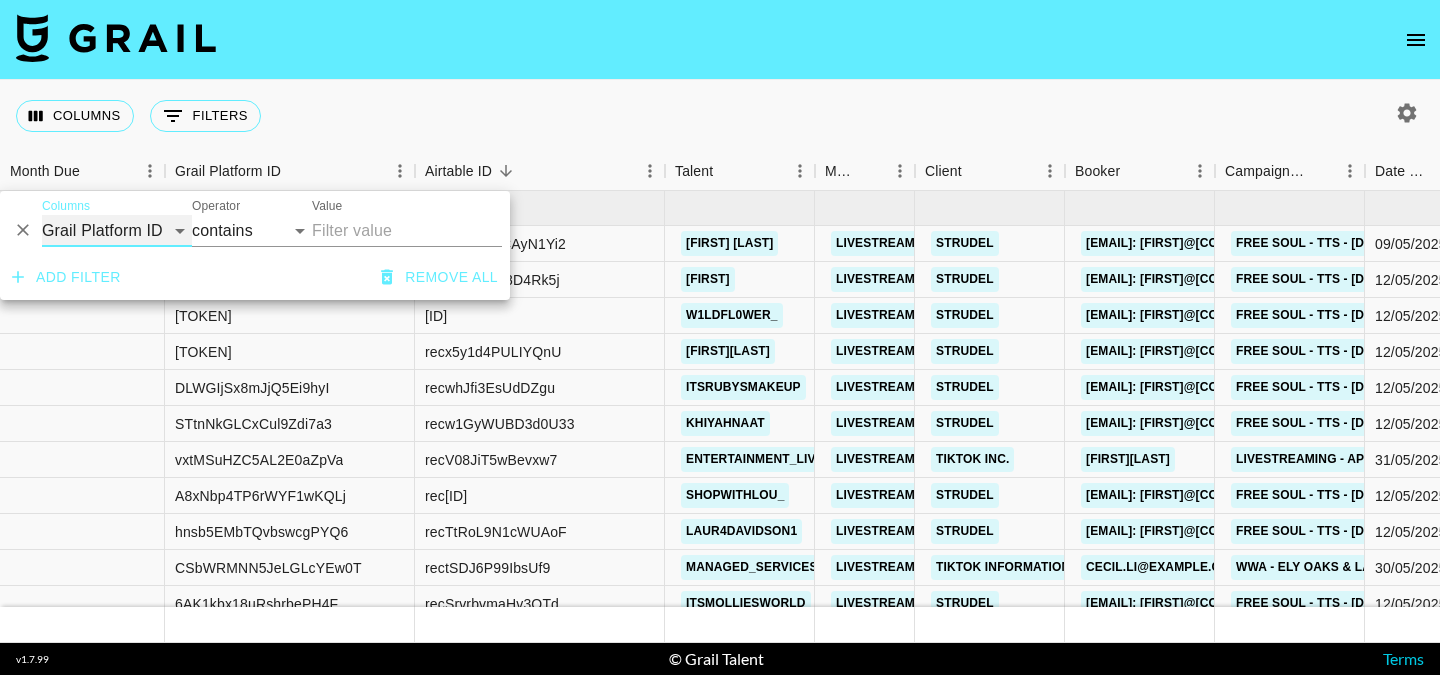 select on "clientId" 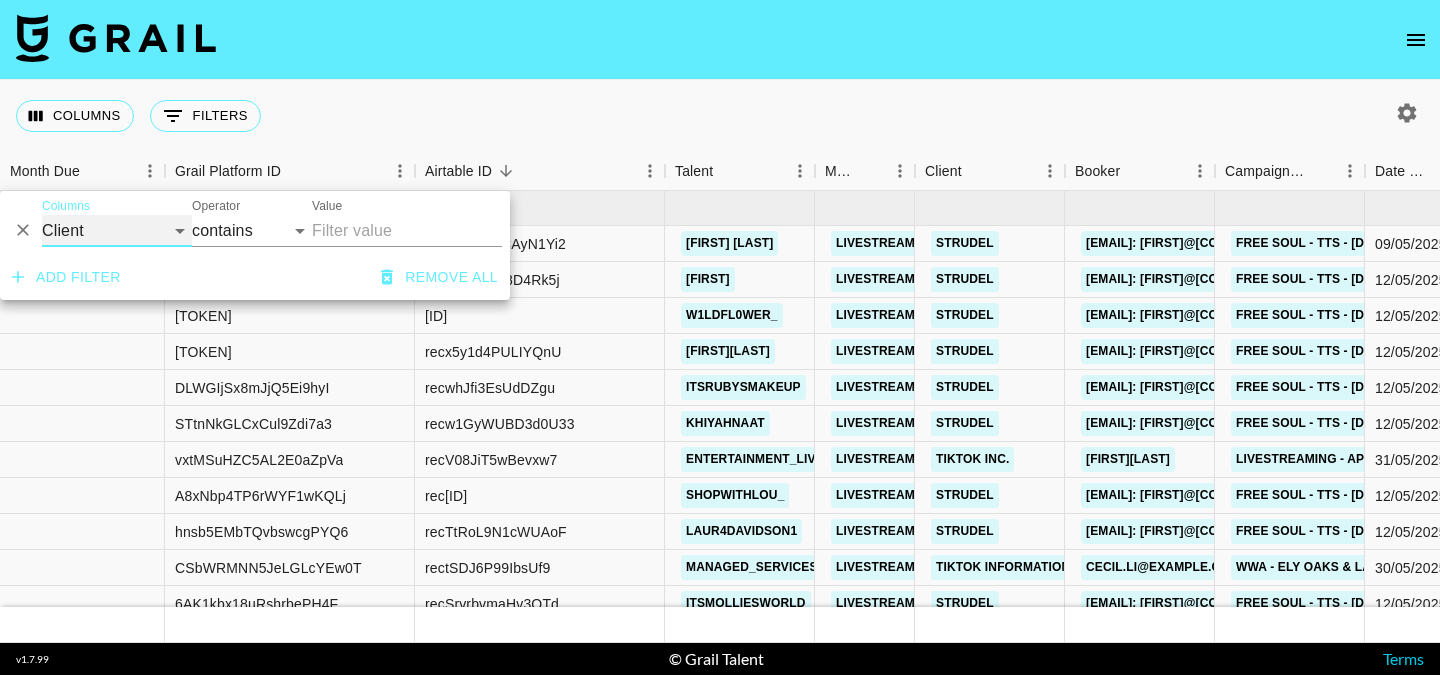 click on "Grail Platform ID Airtable ID Talent Manager Client Booker Campaign (Type) Date Created Created by Grail Team Month Due Currency Booking Price Creator Commmission Override External Commission Manager Commmission Override Expenses: Remove Commission? Commission Status Video Link Boost Code Special Booking Type PO Number Invoice Notes Uniport Contact Email Sales Lead Contract File Payment Sent Payment Sent Date Invoice Link" at bounding box center (117, 231) 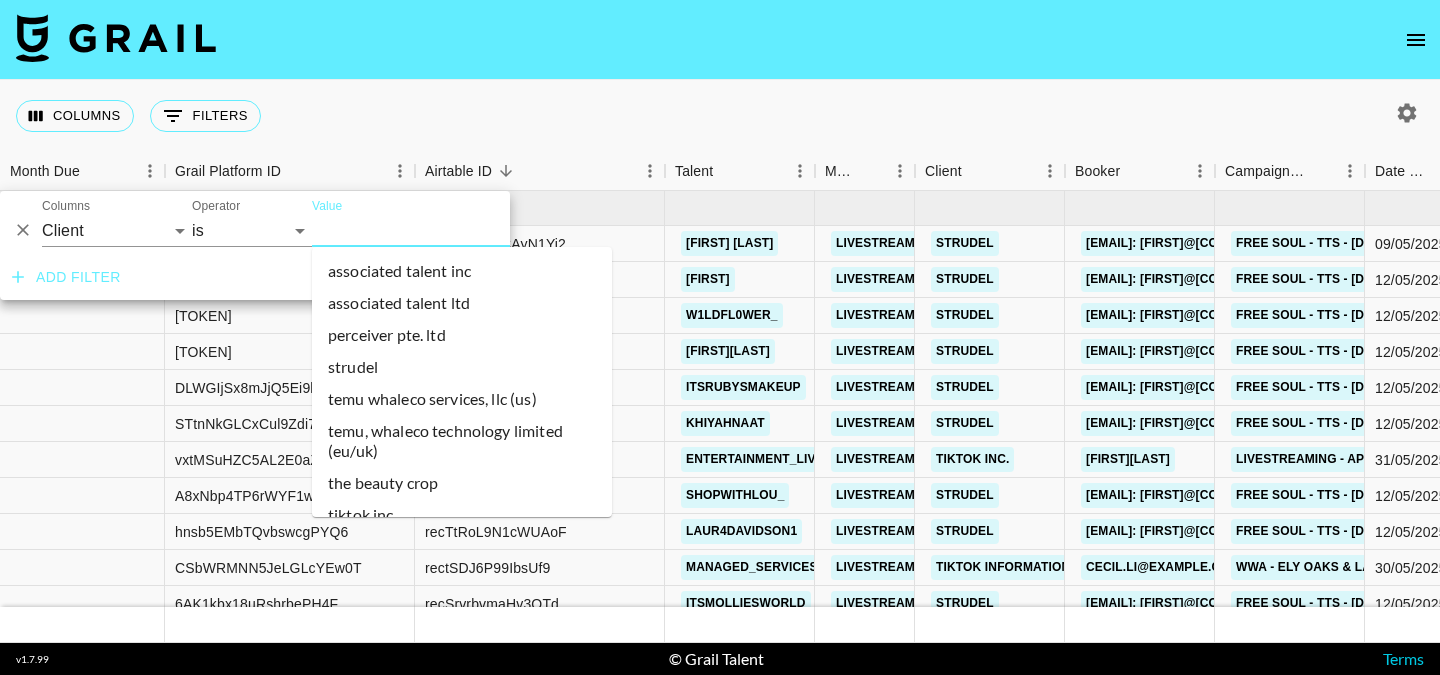click on "Value" at bounding box center [447, 230] 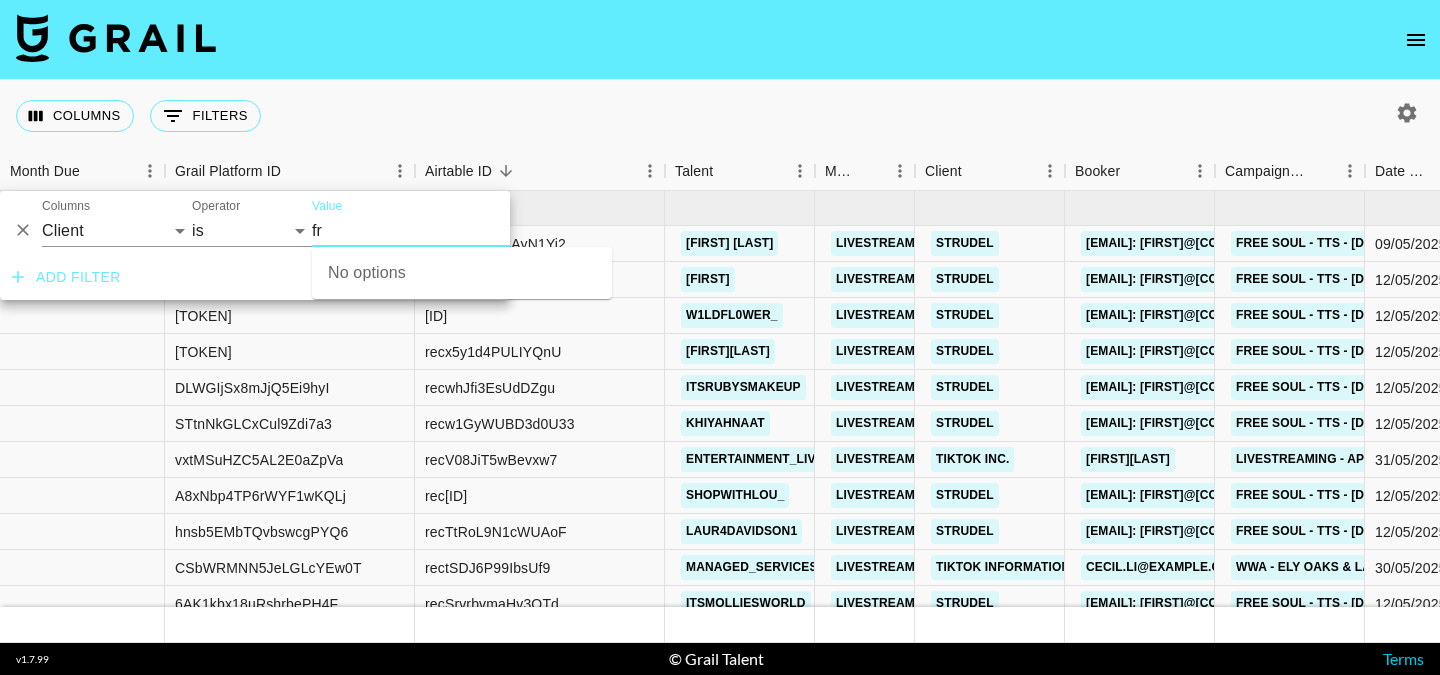 type on "f" 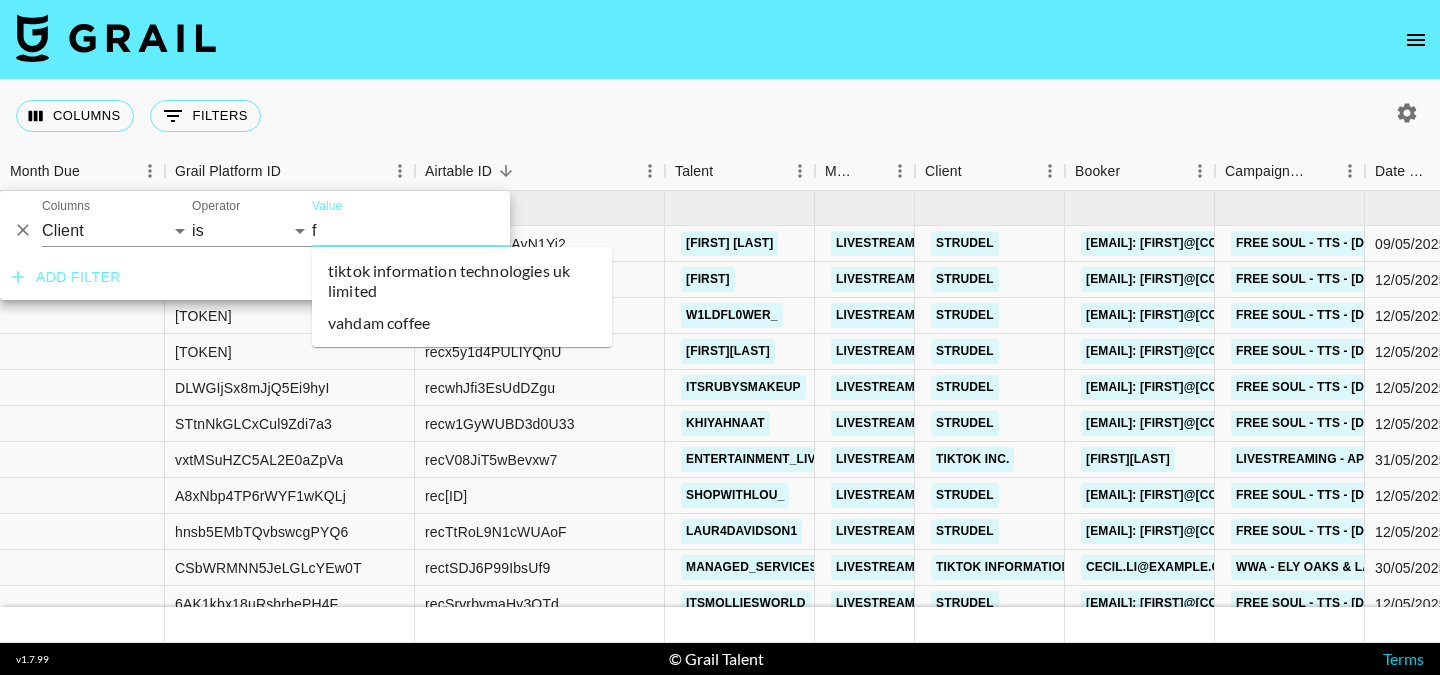 type 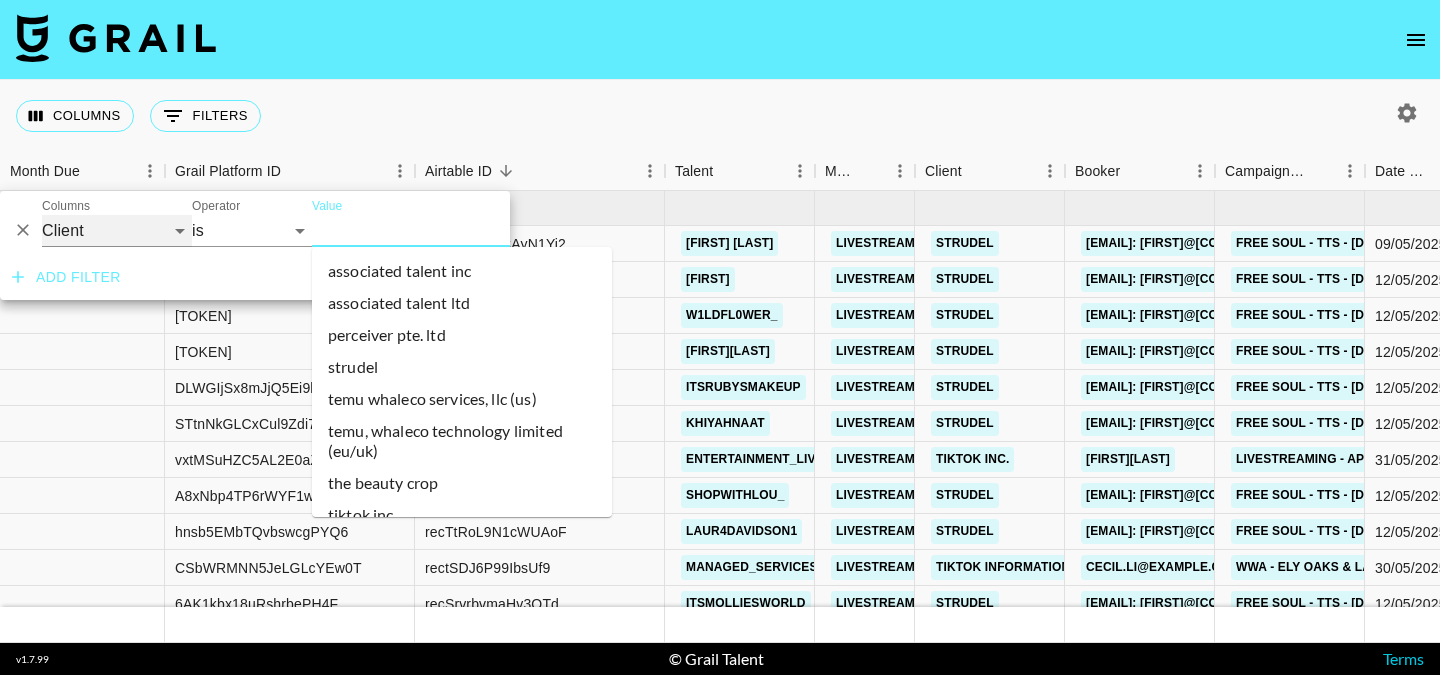 click on "Grail Platform ID Airtable ID Talent Manager Client Booker Campaign (Type) Date Created Created by Grail Team Month Due Currency Booking Price Creator Commmission Override External Commission Manager Commmission Override Expenses: Remove Commission? Commission Status Video Link Boost Code Special Booking Type PO Number Invoice Notes Uniport Contact Email Sales Lead Contract File Payment Sent Payment Sent Date Invoice Link" at bounding box center [117, 231] 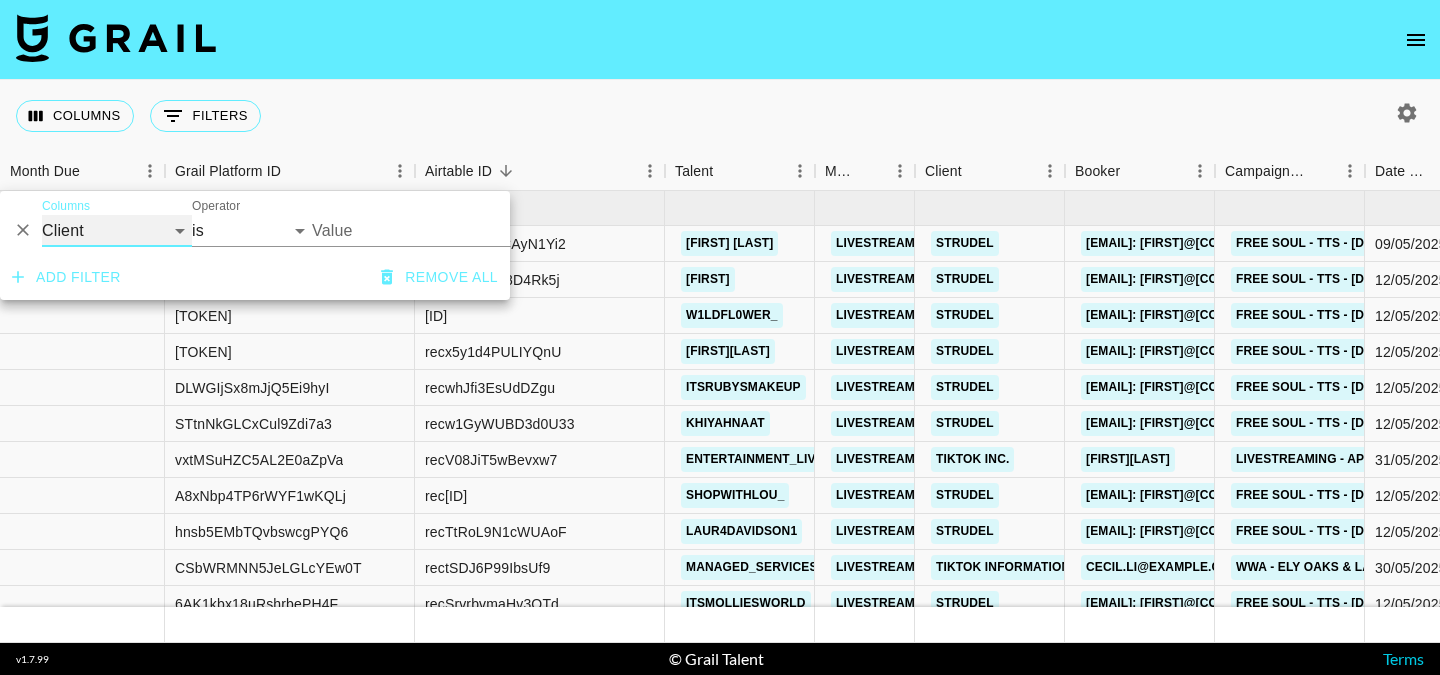 select on "campaign" 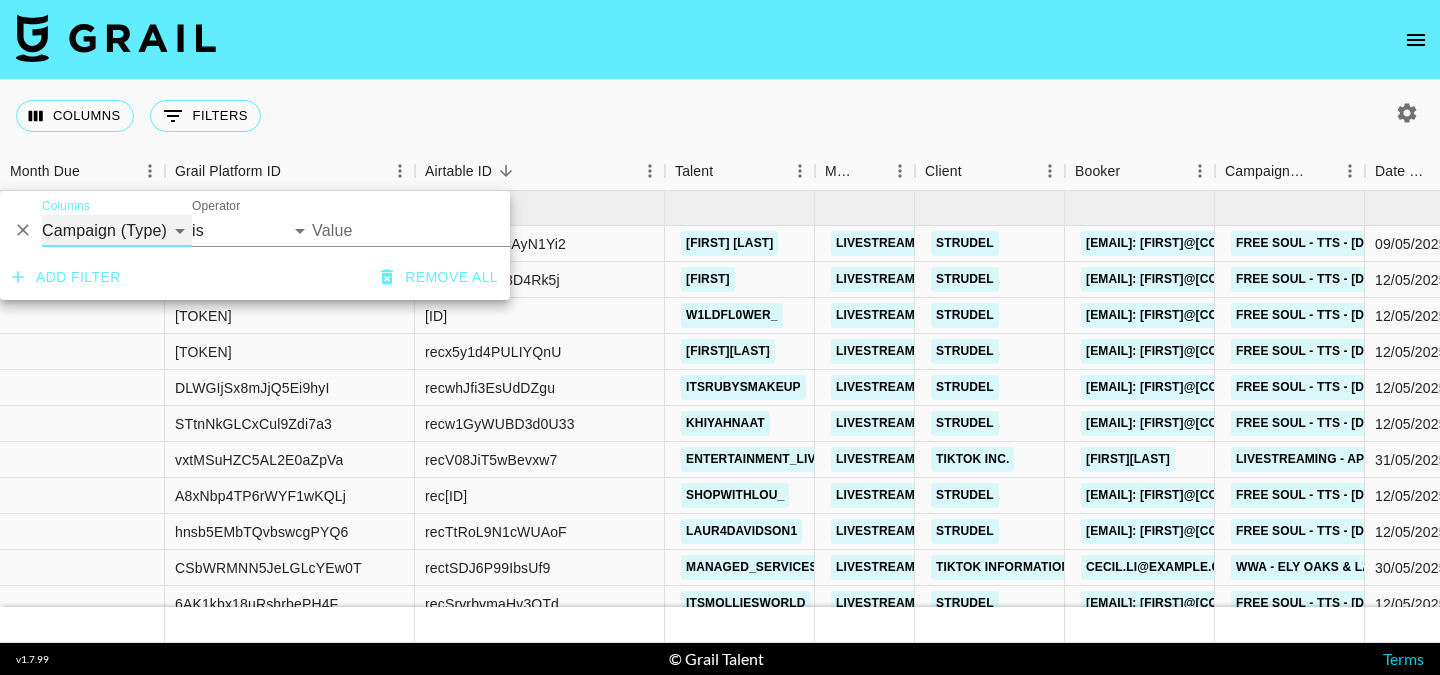 click on "Grail Platform ID Airtable ID Talent Manager Client Booker Campaign (Type) Date Created Created by Grail Team Month Due Currency Booking Price Creator Commmission Override External Commission Manager Commmission Override Expenses: Remove Commission? Commission Status Video Link Boost Code Special Booking Type PO Number Invoice Notes Uniport Contact Email Sales Lead Contract File Payment Sent Payment Sent Date Invoice Link" at bounding box center [117, 231] 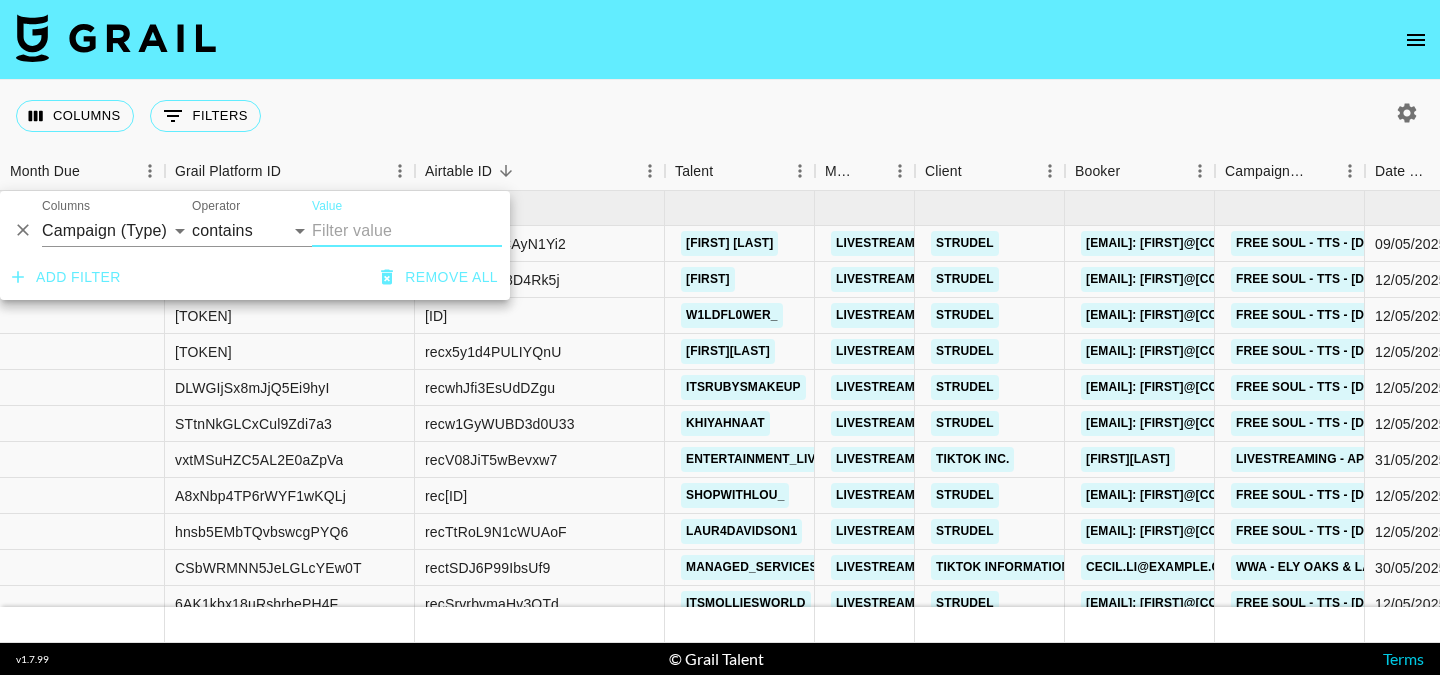 click on "Value" at bounding box center (407, 231) 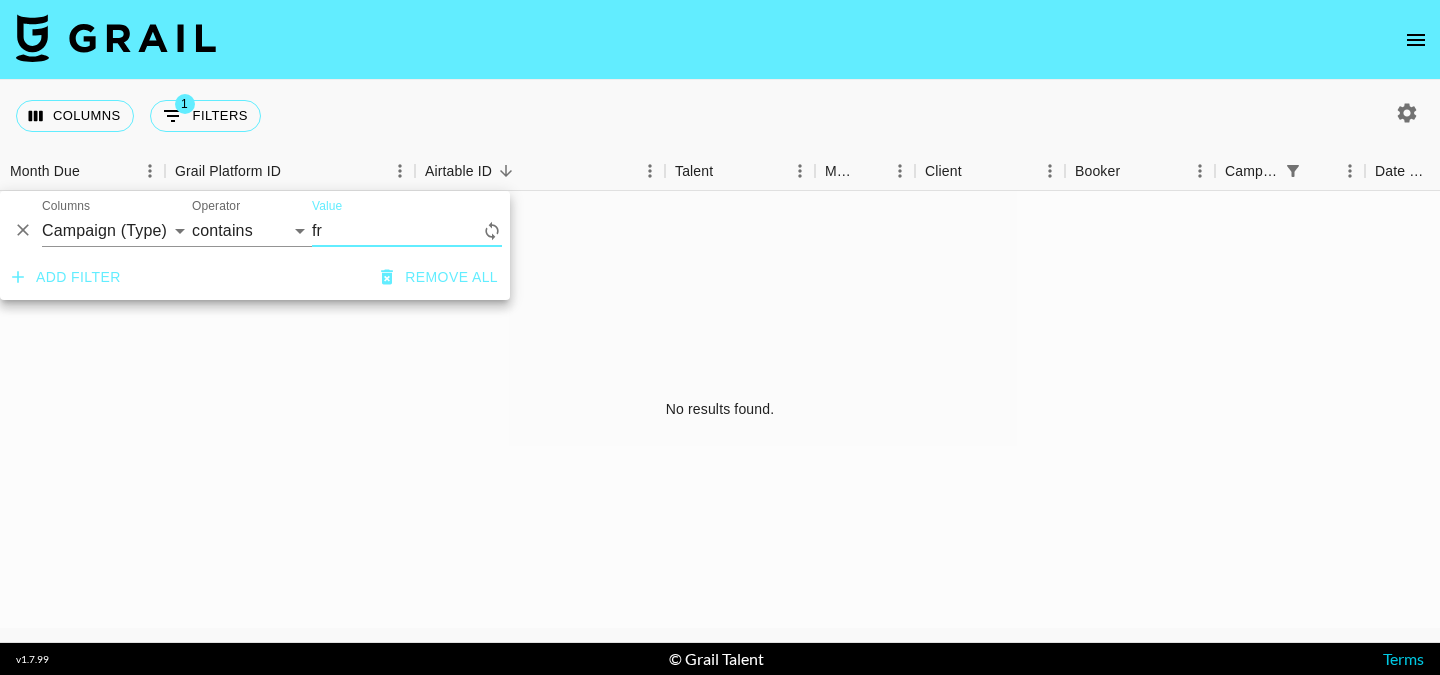 type on "f" 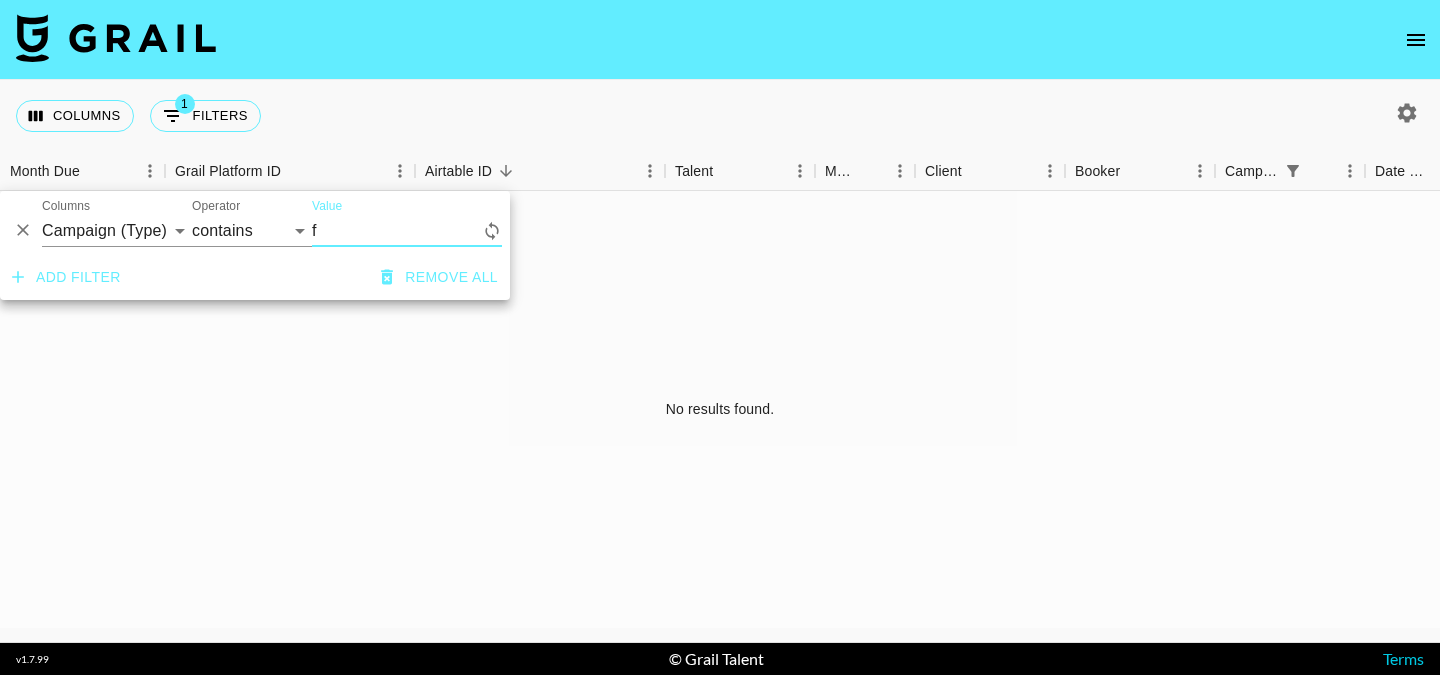 type 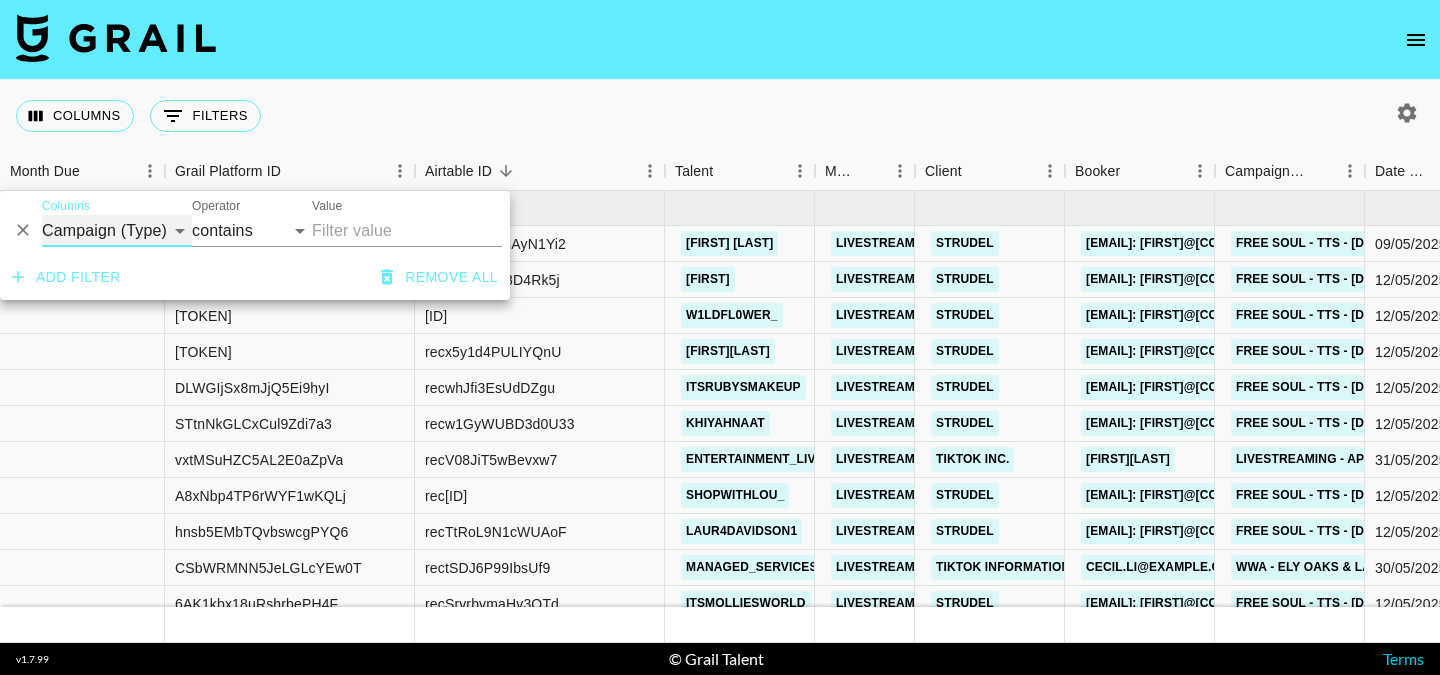 click on "Grail Platform ID Airtable ID Talent Manager Client Booker Campaign (Type) Date Created Created by Grail Team Month Due Currency Booking Price Creator Commmission Override External Commission Manager Commmission Override Expenses: Remove Commission? Commission Status Video Link Boost Code Special Booking Type PO Number Invoice Notes Uniport Contact Email Sales Lead Contract File Payment Sent Payment Sent Date Invoice Link" at bounding box center [117, 231] 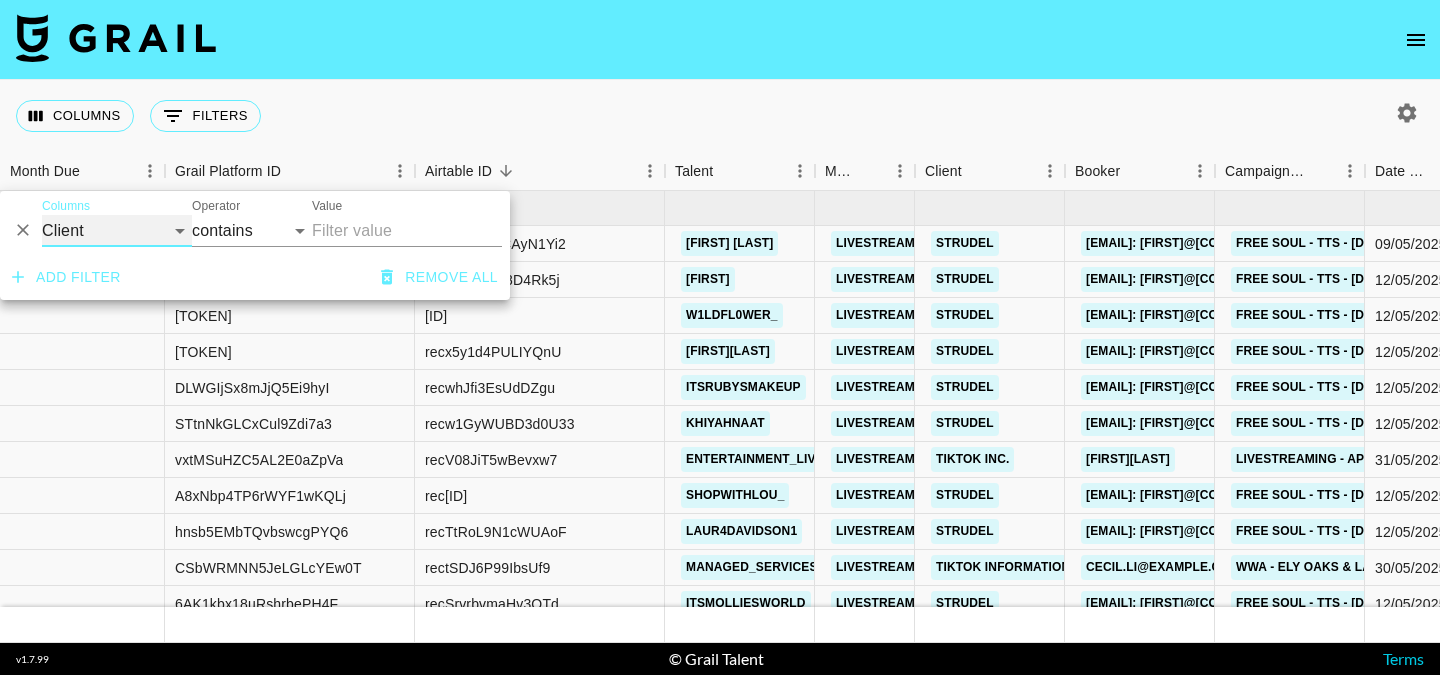 click on "Grail Platform ID Airtable ID Talent Manager Client Booker Campaign (Type) Date Created Created by Grail Team Month Due Currency Booking Price Creator Commmission Override External Commission Manager Commmission Override Expenses: Remove Commission? Commission Status Video Link Boost Code Special Booking Type PO Number Invoice Notes Uniport Contact Email Sales Lead Contract File Payment Sent Payment Sent Date Invoice Link" at bounding box center (117, 231) 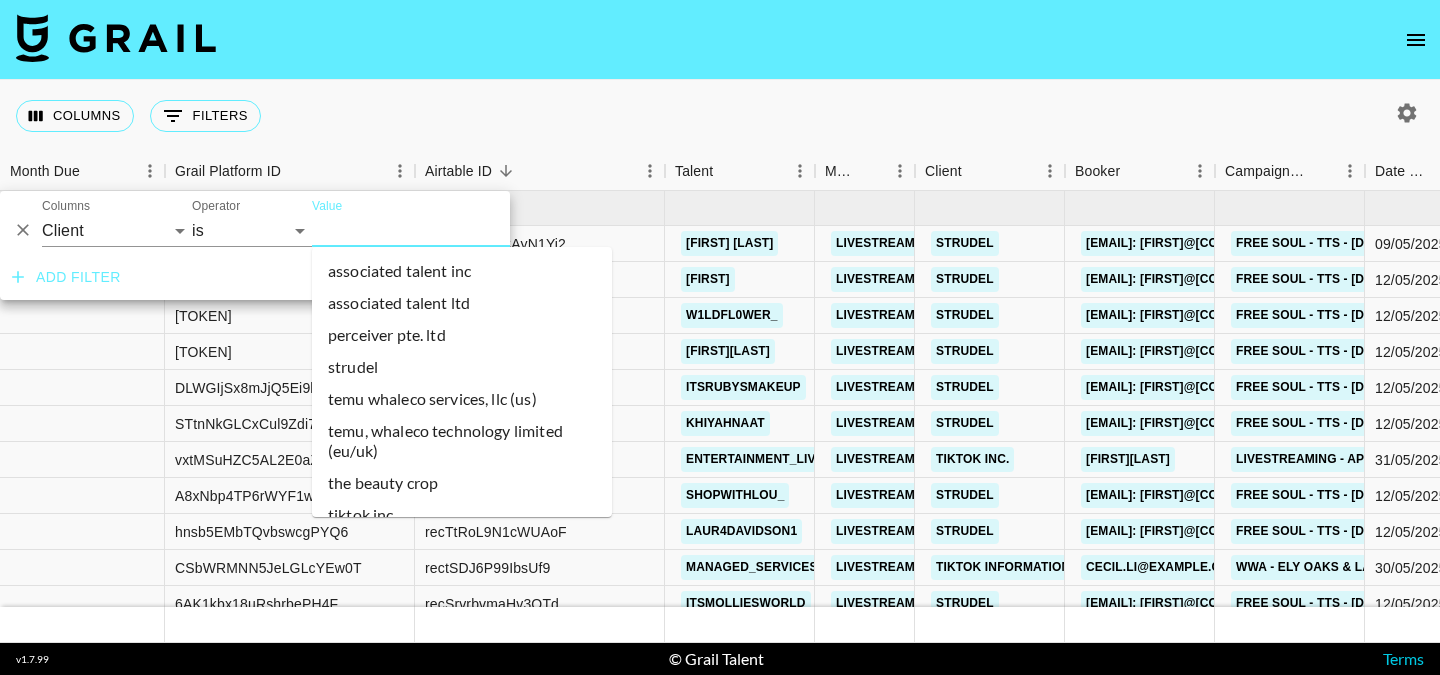 click on "Value" at bounding box center (447, 230) 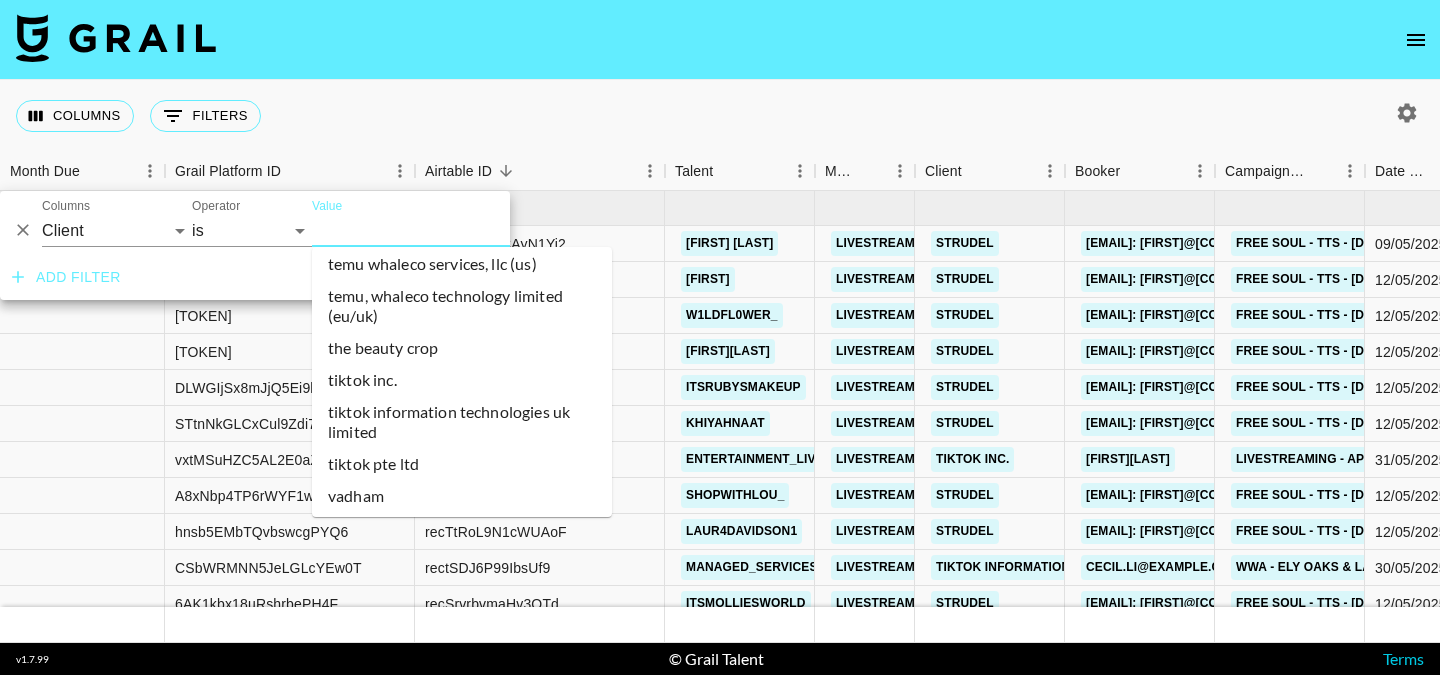 scroll, scrollTop: 0, scrollLeft: 0, axis: both 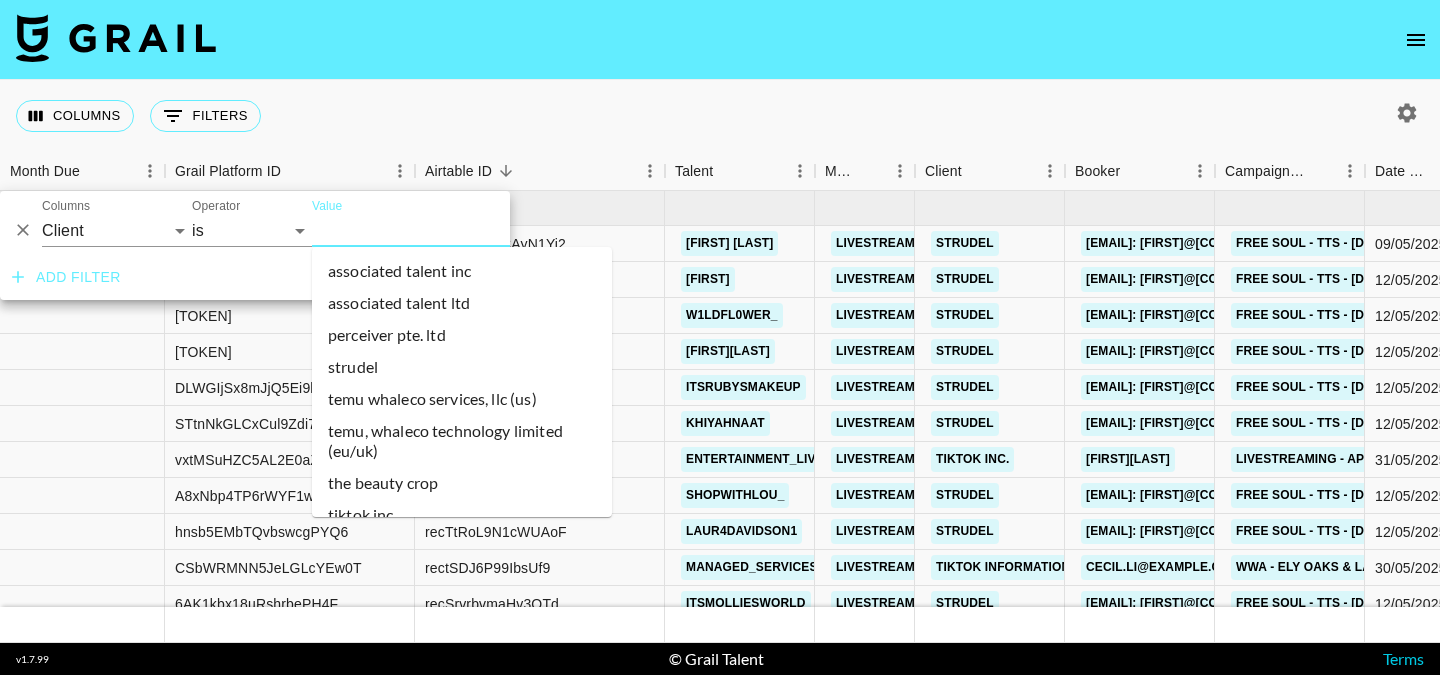 click at bounding box center [720, 40] 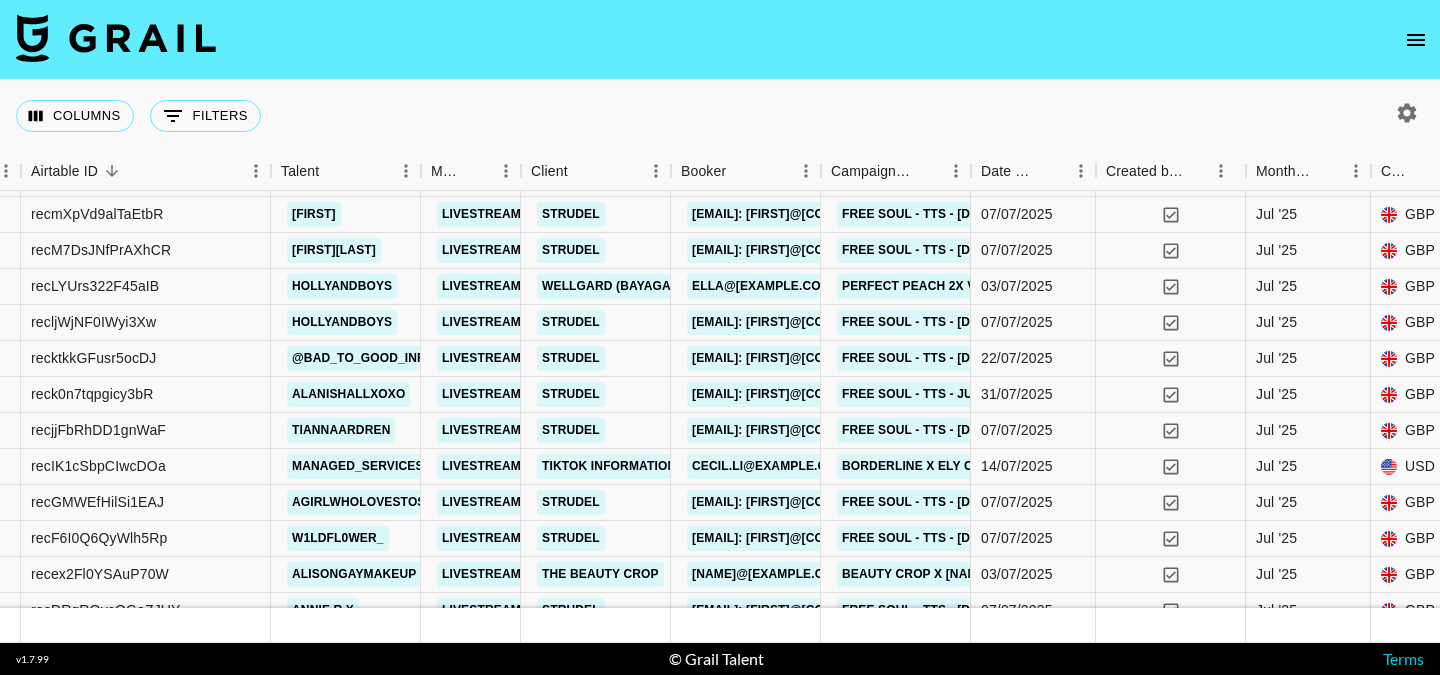 scroll, scrollTop: 3700, scrollLeft: 394, axis: both 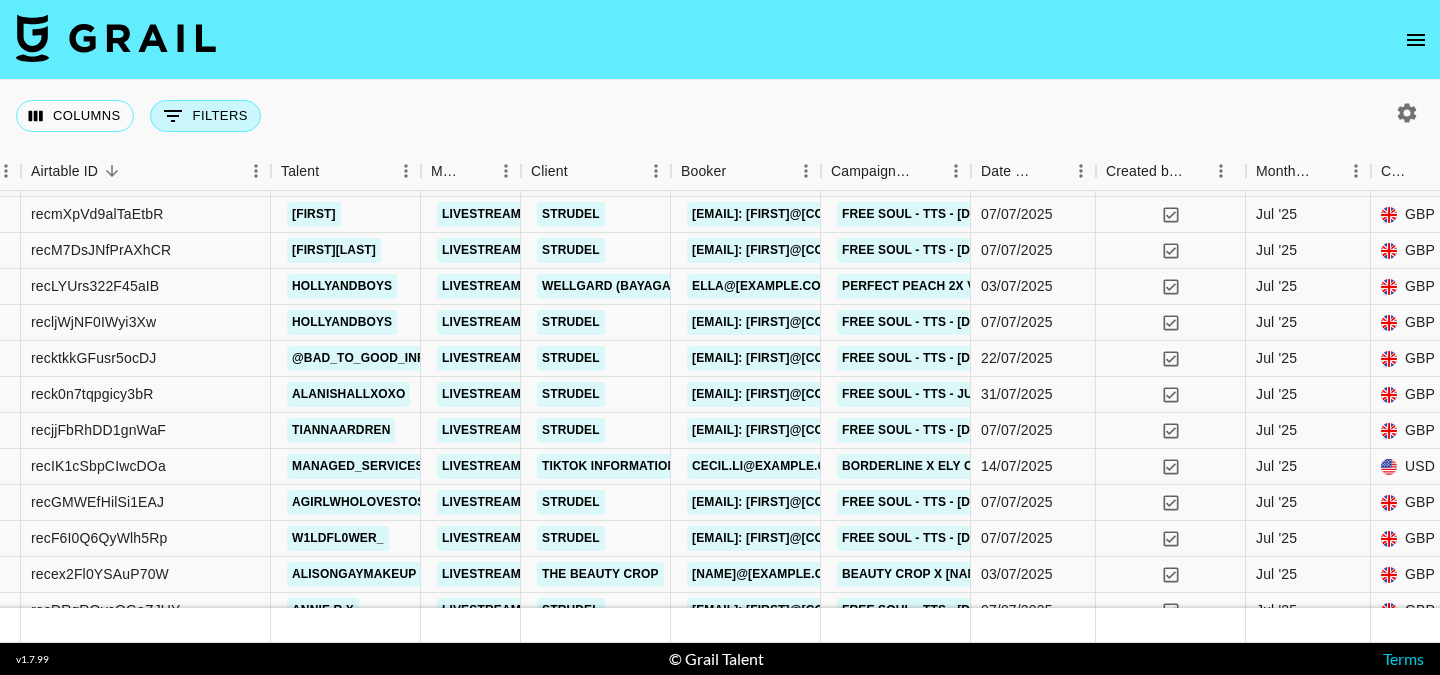 click on "0 Filters" at bounding box center [205, 116] 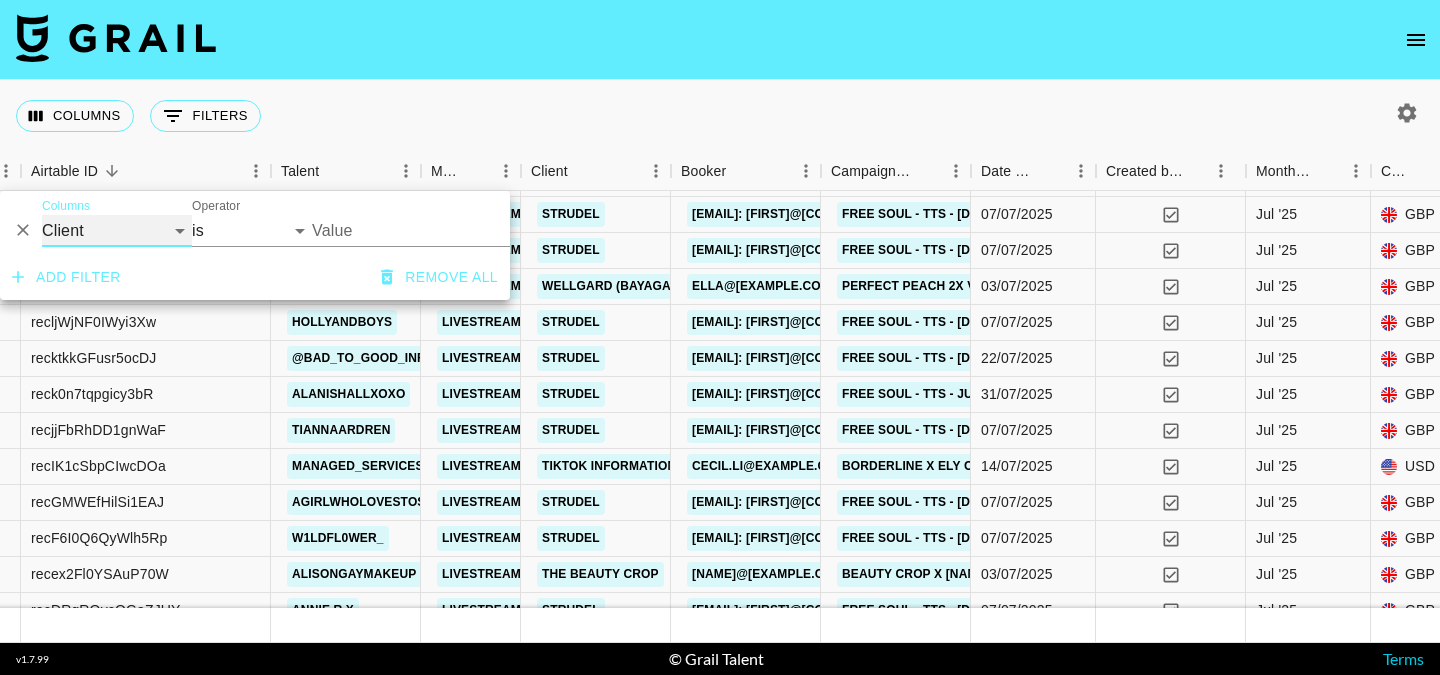 click on "Grail Platform ID Airtable ID Talent Manager Client Booker Campaign (Type) Date Created Created by Grail Team Month Due Currency Booking Price Creator Commmission Override External Commission Manager Commmission Override Expenses: Remove Commission? Commission Status Video Link Boost Code Special Booking Type PO Number Invoice Notes Uniport Contact Email Sales Lead Contract File Payment Sent Payment Sent Date Invoice Link" at bounding box center (117, 231) 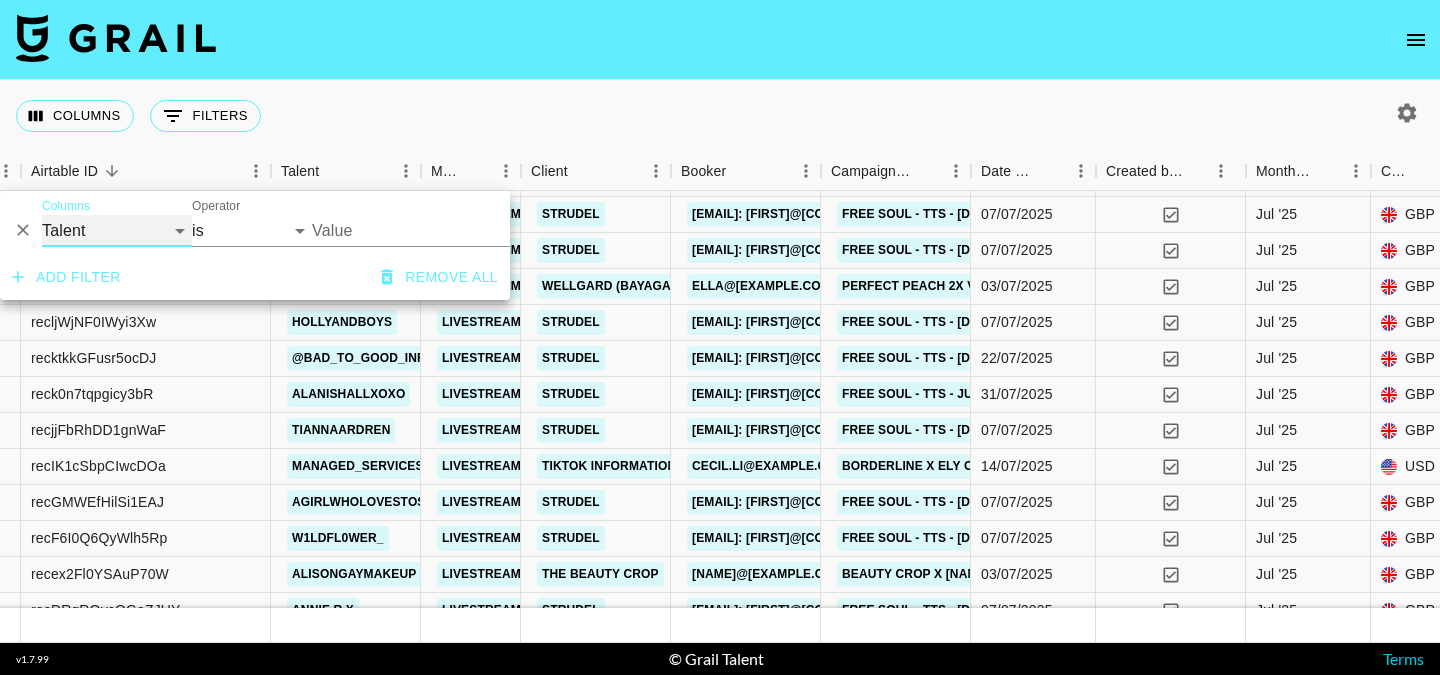 click on "Grail Platform ID Airtable ID Talent Manager Client Booker Campaign (Type) Date Created Created by Grail Team Month Due Currency Booking Price Creator Commmission Override External Commission Manager Commmission Override Expenses: Remove Commission? Commission Status Video Link Boost Code Special Booking Type PO Number Invoice Notes Uniport Contact Email Sales Lead Contract File Payment Sent Payment Sent Date Invoice Link" at bounding box center [117, 231] 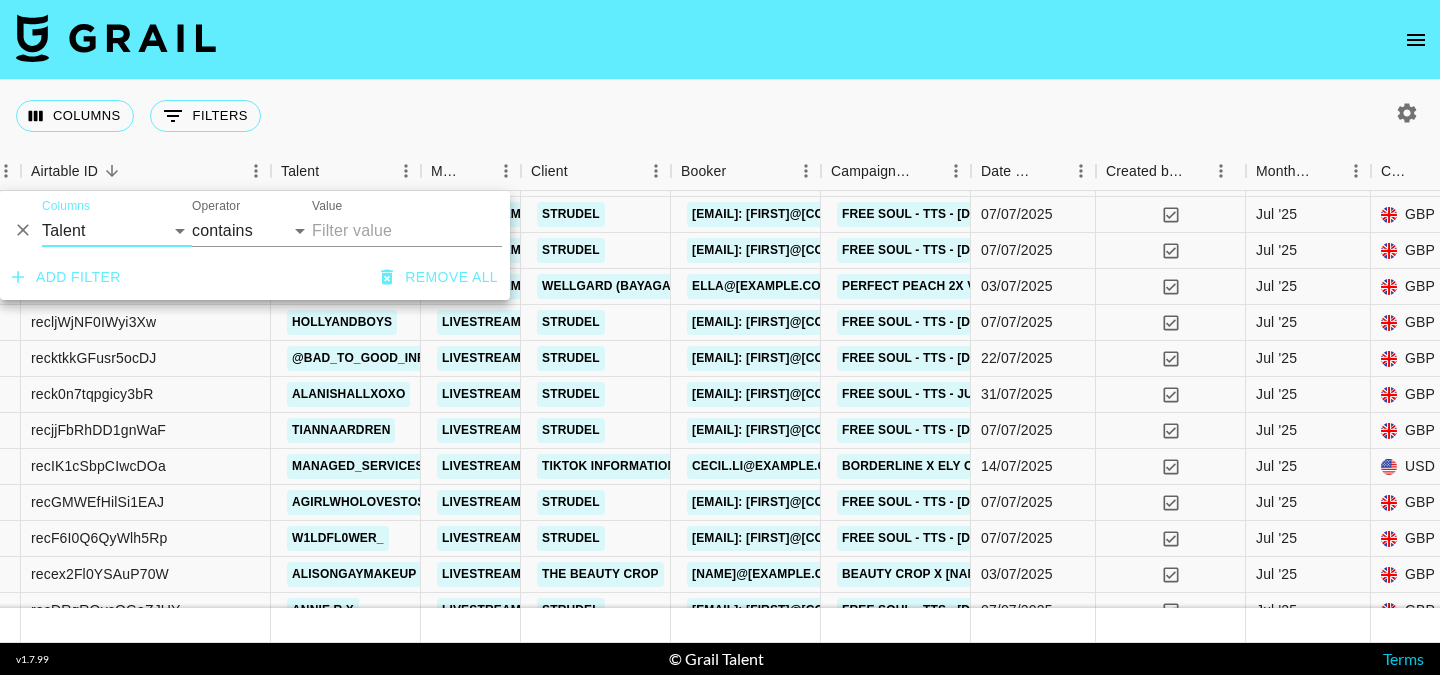 click on "Value" at bounding box center (407, 231) 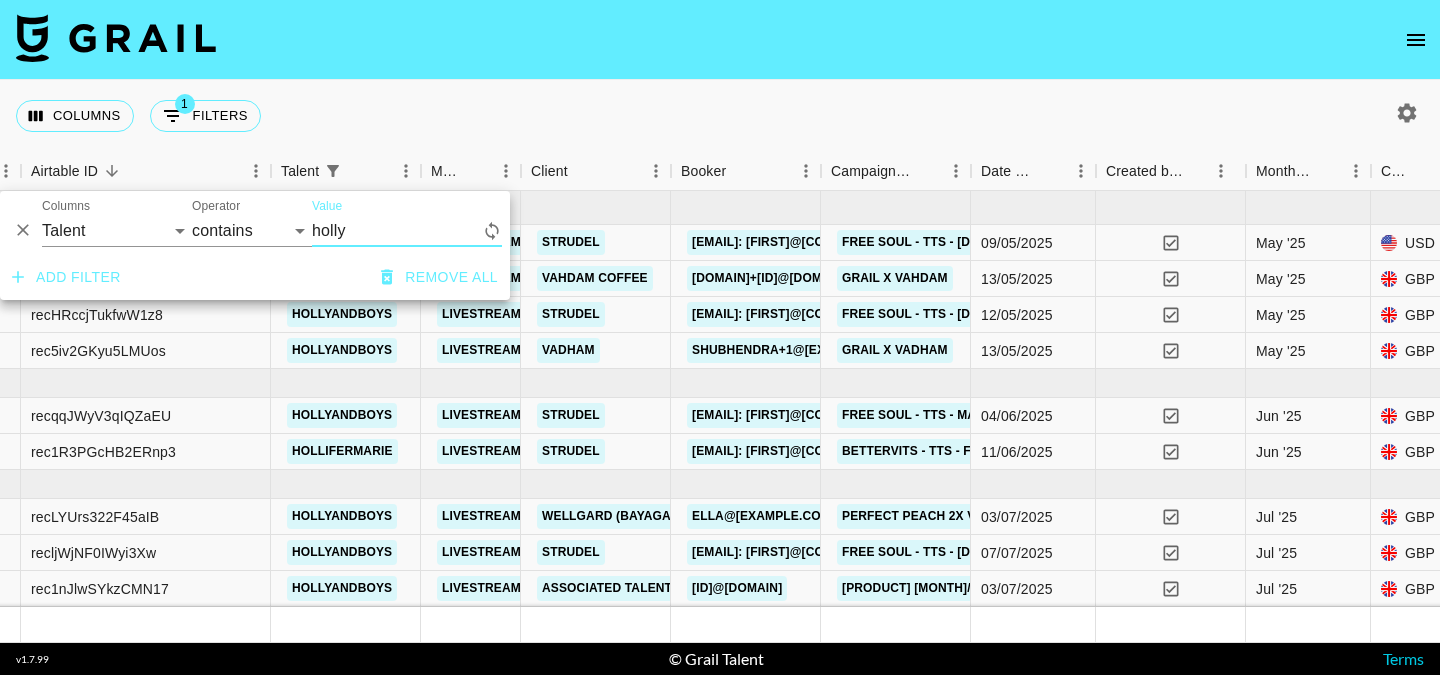 scroll, scrollTop: 0, scrollLeft: 394, axis: horizontal 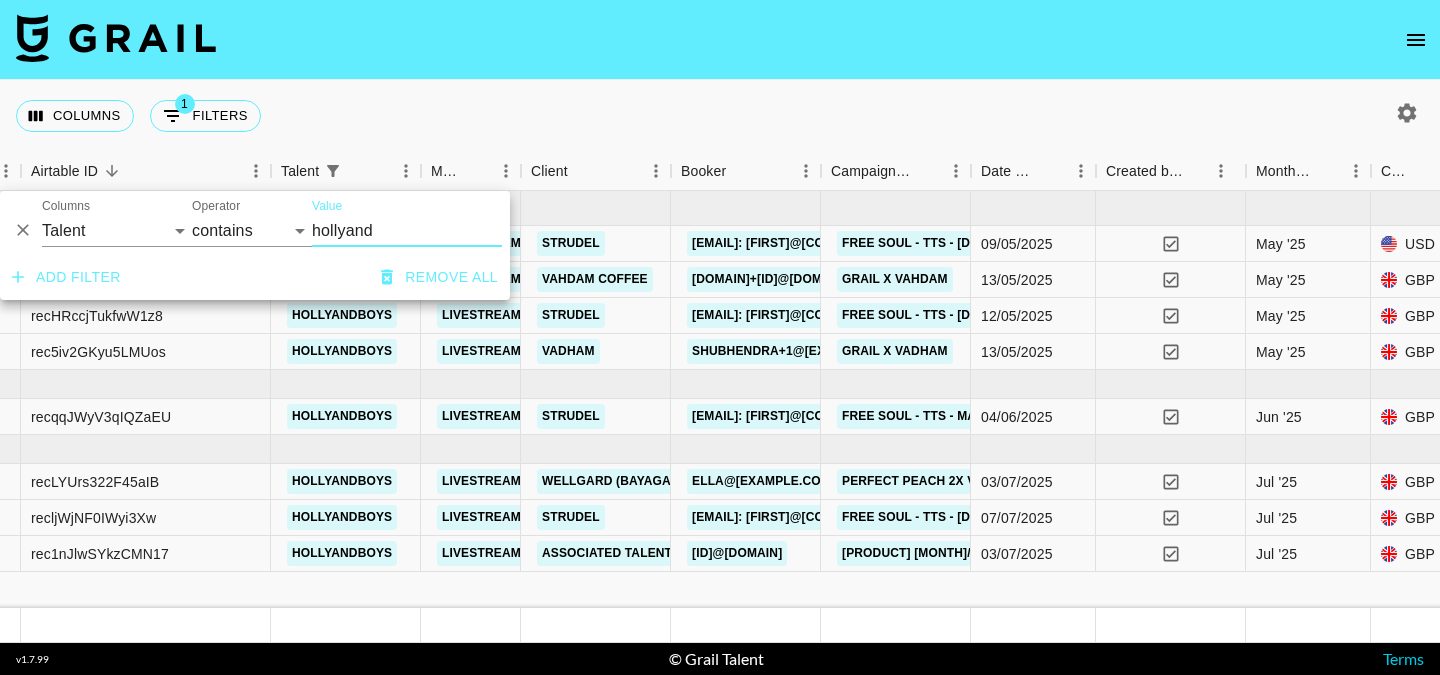type on "hollyand" 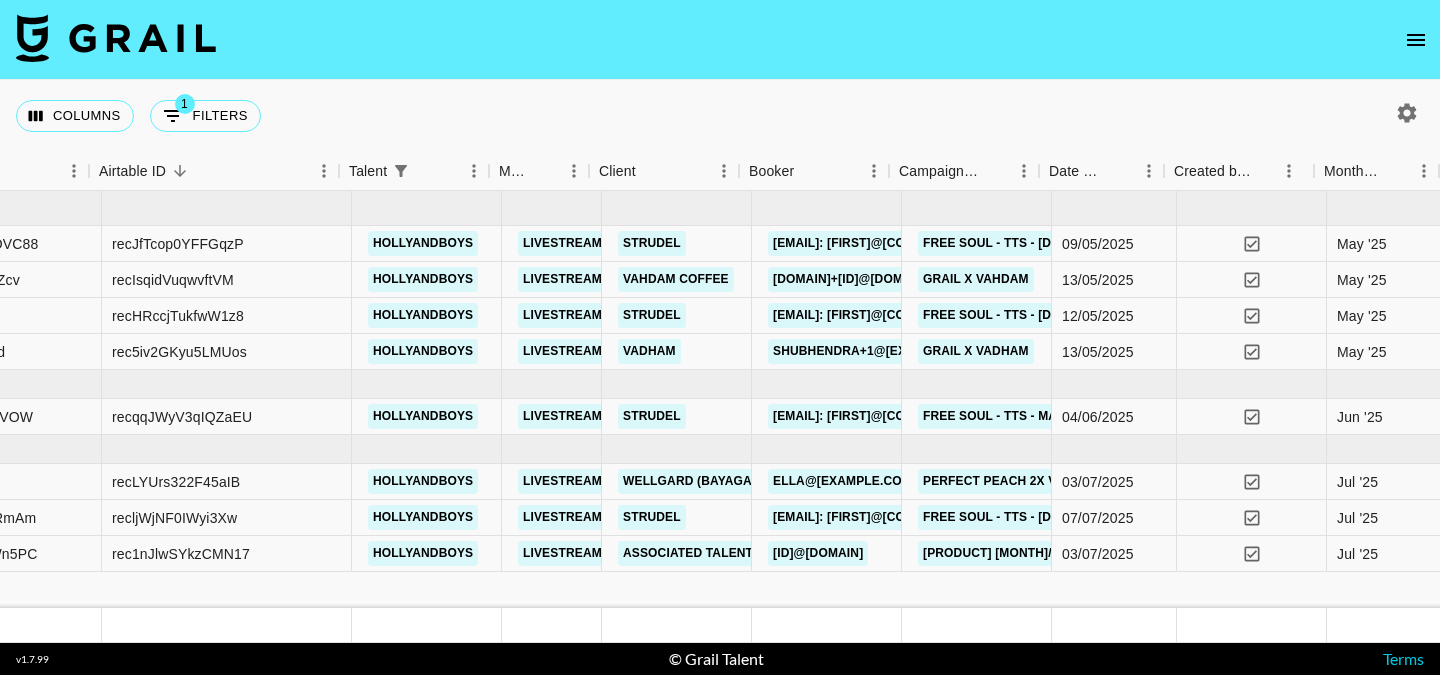 scroll, scrollTop: 0, scrollLeft: 287, axis: horizontal 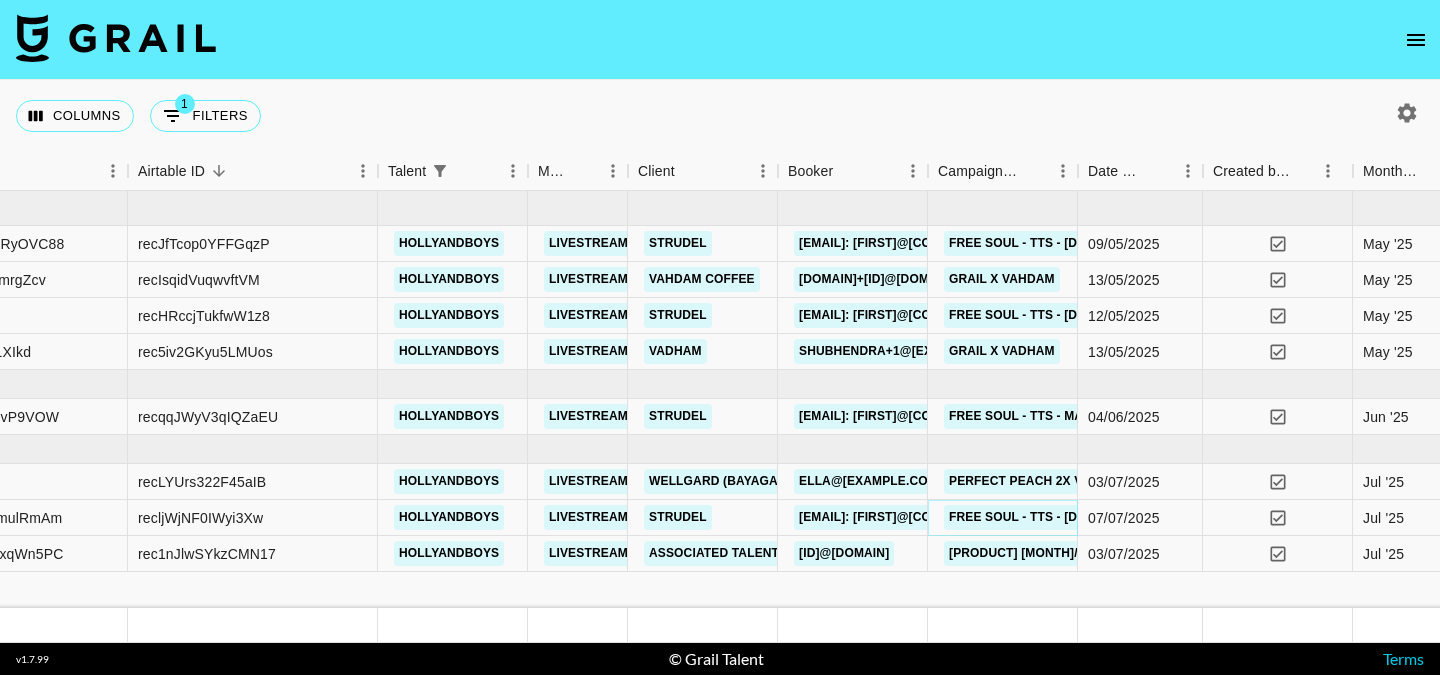 click on "Free Soul - TTS - [DATE]" at bounding box center [1027, 517] 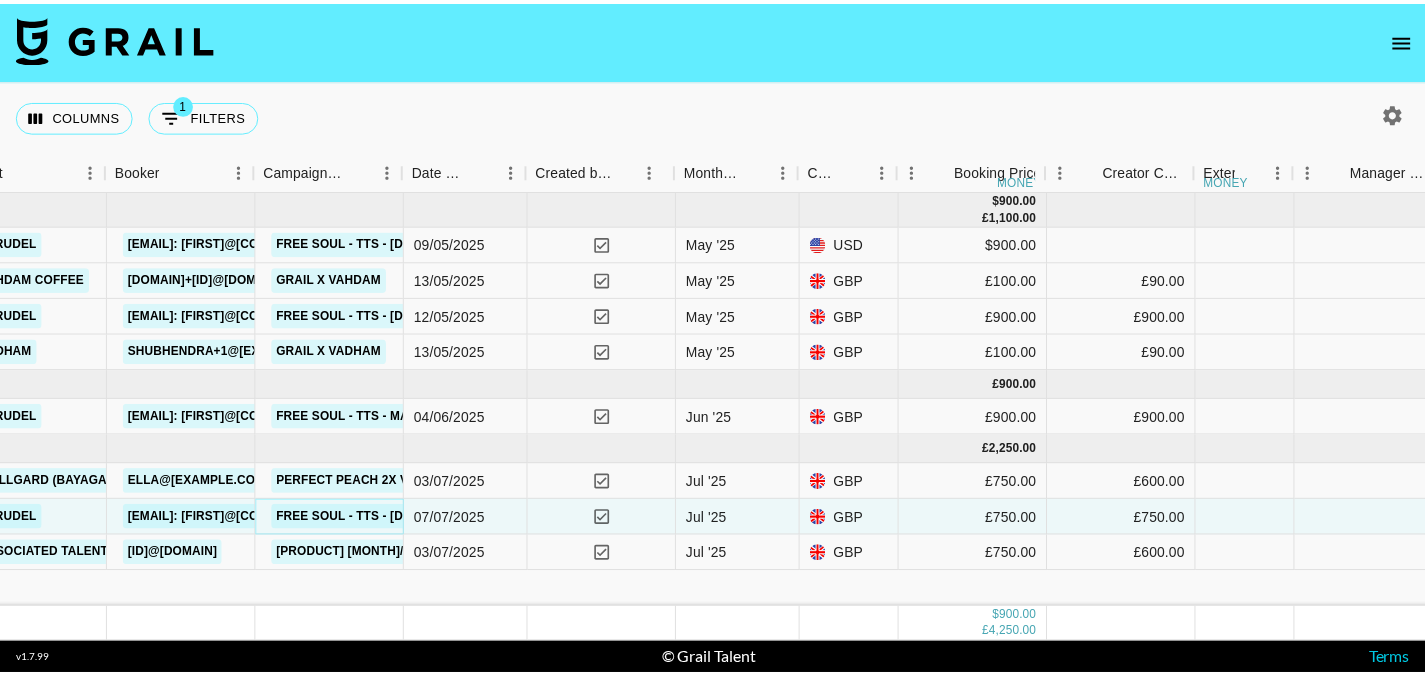 scroll, scrollTop: 0, scrollLeft: 960, axis: horizontal 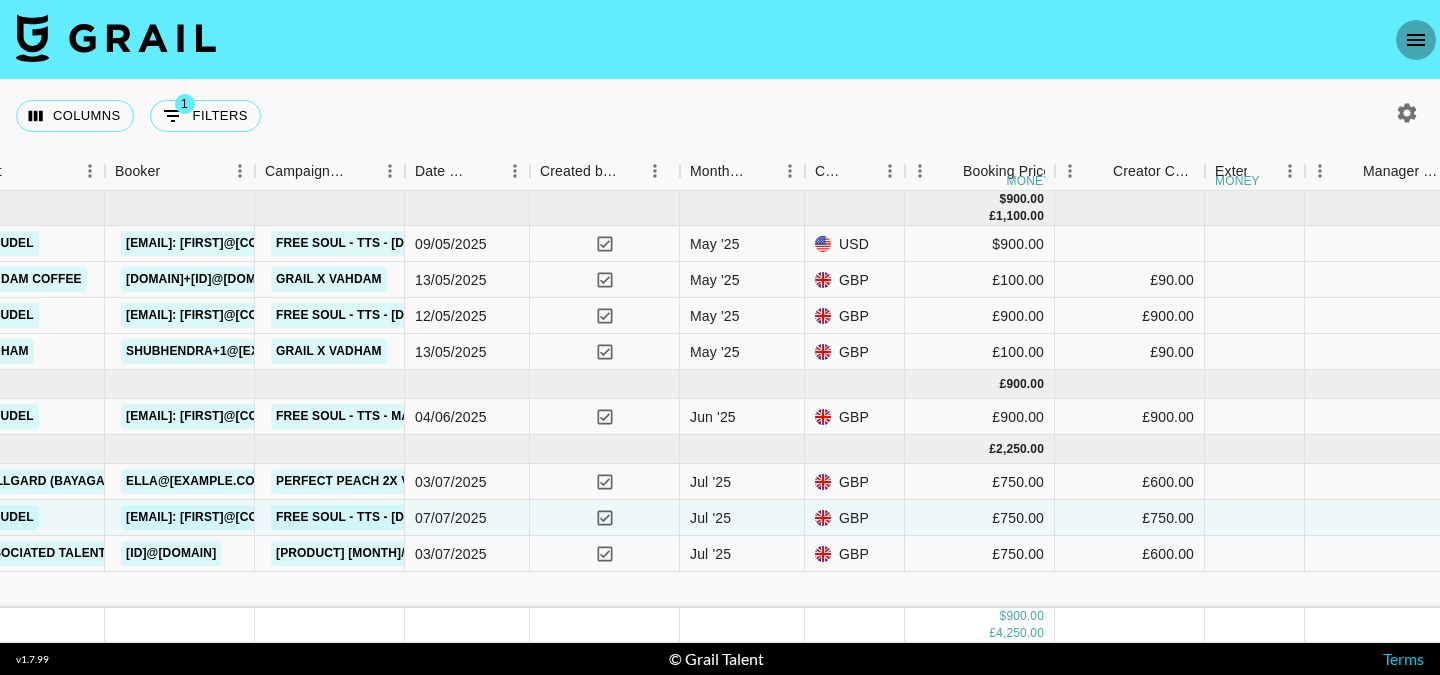 click 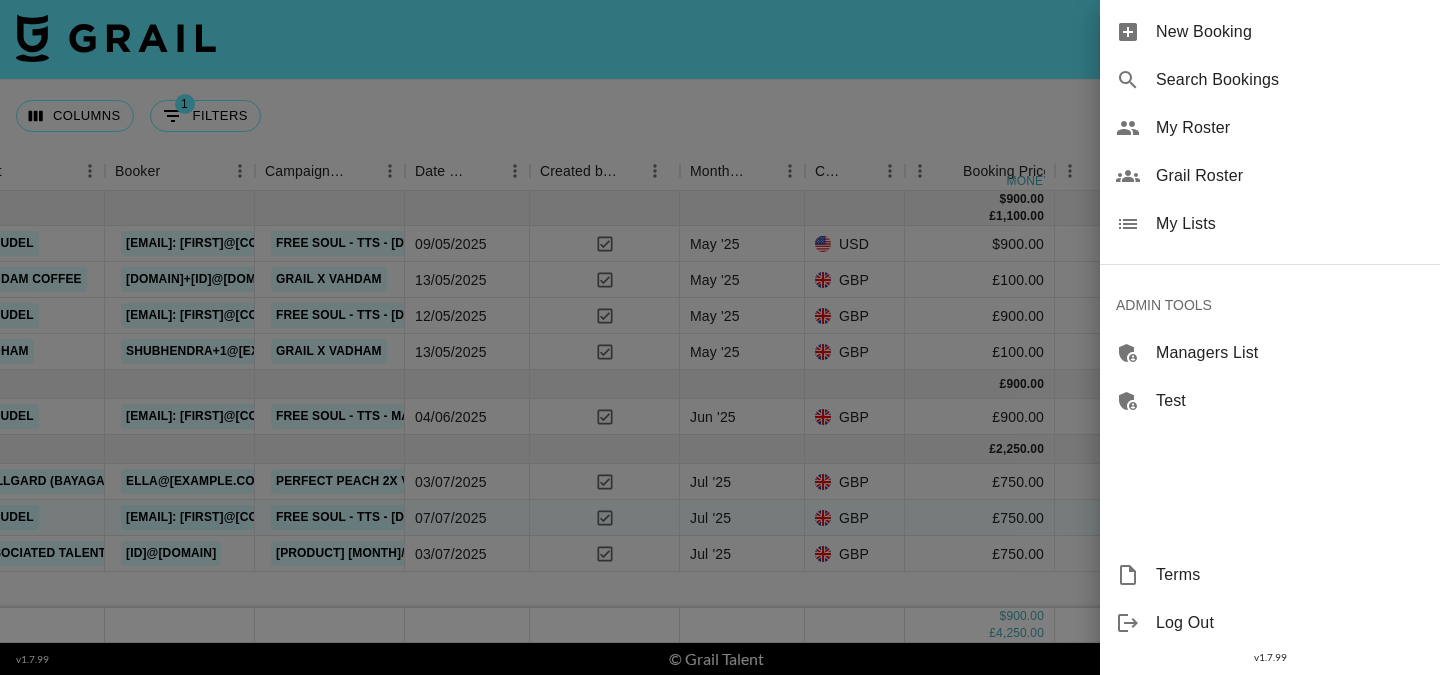 click on "New Booking" at bounding box center [1290, 32] 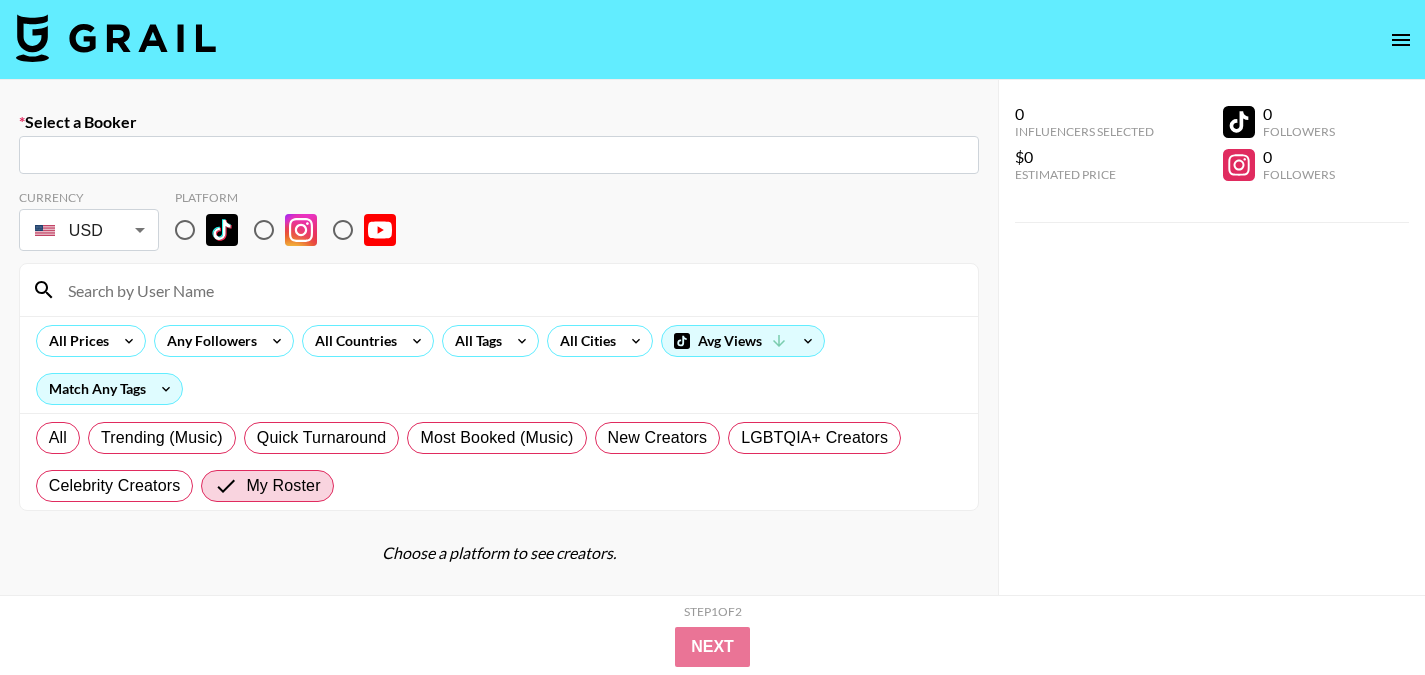 click at bounding box center [499, 155] 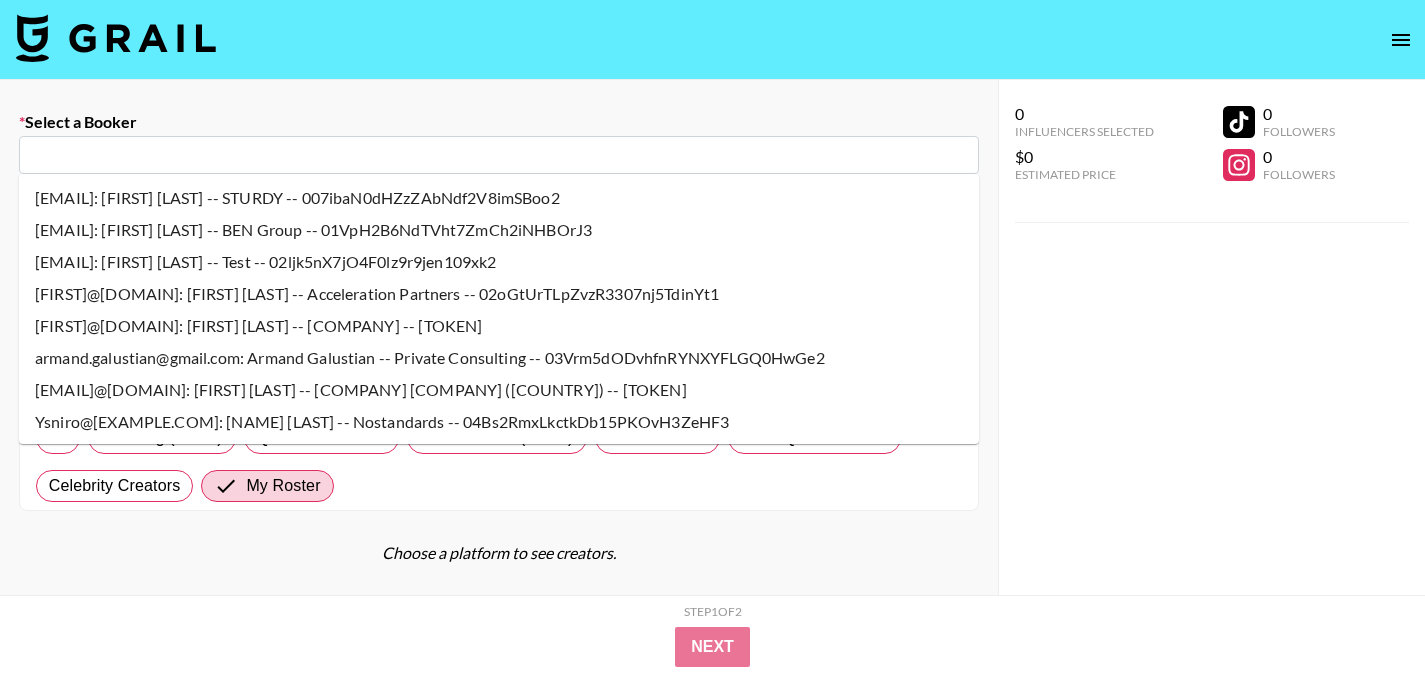 type on "[FIRST] [LAST] -- Strudel -- J0a1LNiU5Eax3V0pvSBvKZtgzAf2" 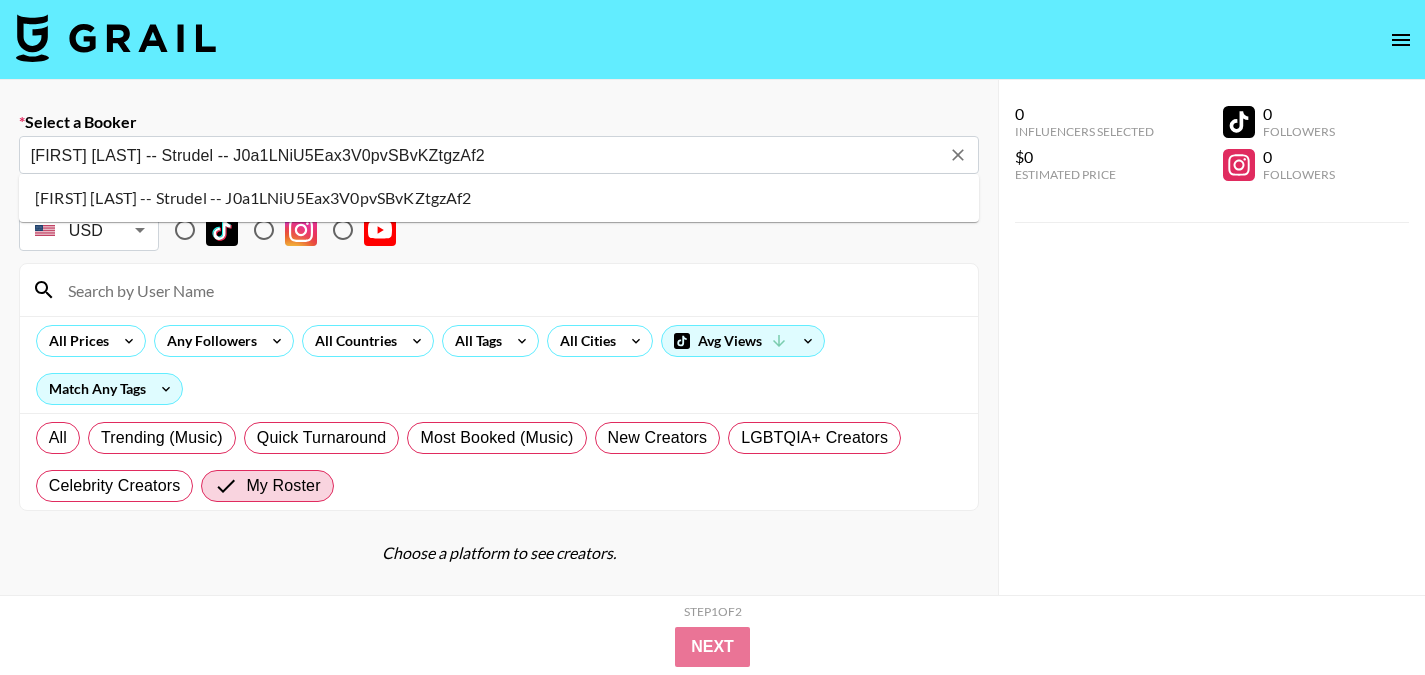 click on "[FIRST] [LAST] -- Strudel -- J0a1LNiU5Eax3V0pvSBvKZtgzAf2" at bounding box center (499, 198) 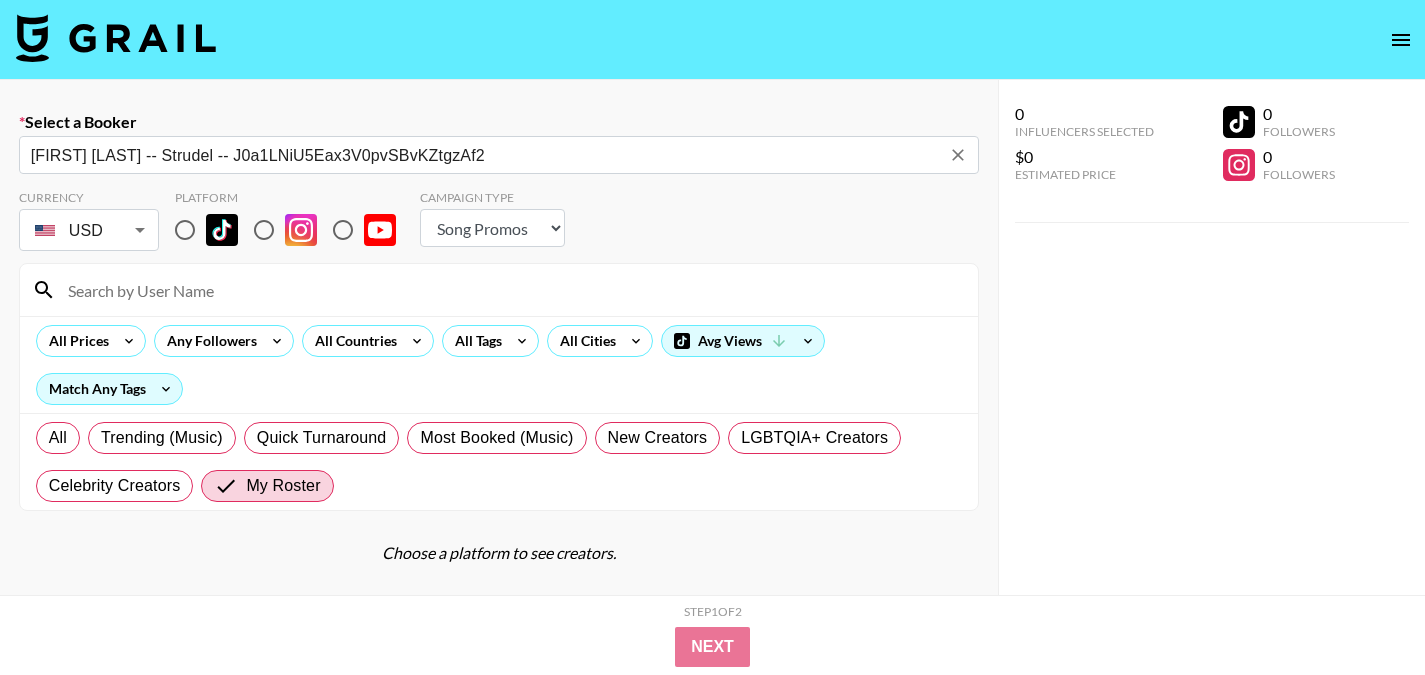 click on "Select a Booker [DOMAIN]: [FIRST] [LAST] -- Strudel -- J0a1LNiU5Eax3V0pvSBvKZtgzAf2 ​ Currency USD USD ​ Platform Campaign Type Choose Type... Song Promos Brand Promos All Prices Any Followers All Countries All Tags All Cities Avg Views Match Any Tags All Trending (Music) Quick Turnaround Most Booked (Music) New Creators LGBTQIA+ Creators Celebrity Creators My Roster Choose a platform to see creators. 0 Influencers Selected $0 Estimated Price 0 Followers 0 Followers 0 Influencers Selected $0 Estimated Price 0 Followers 0 Followers Step  1  of  2 View  Summary Next v 1.7.99 © Grail Talent Terms" at bounding box center (712, 408) 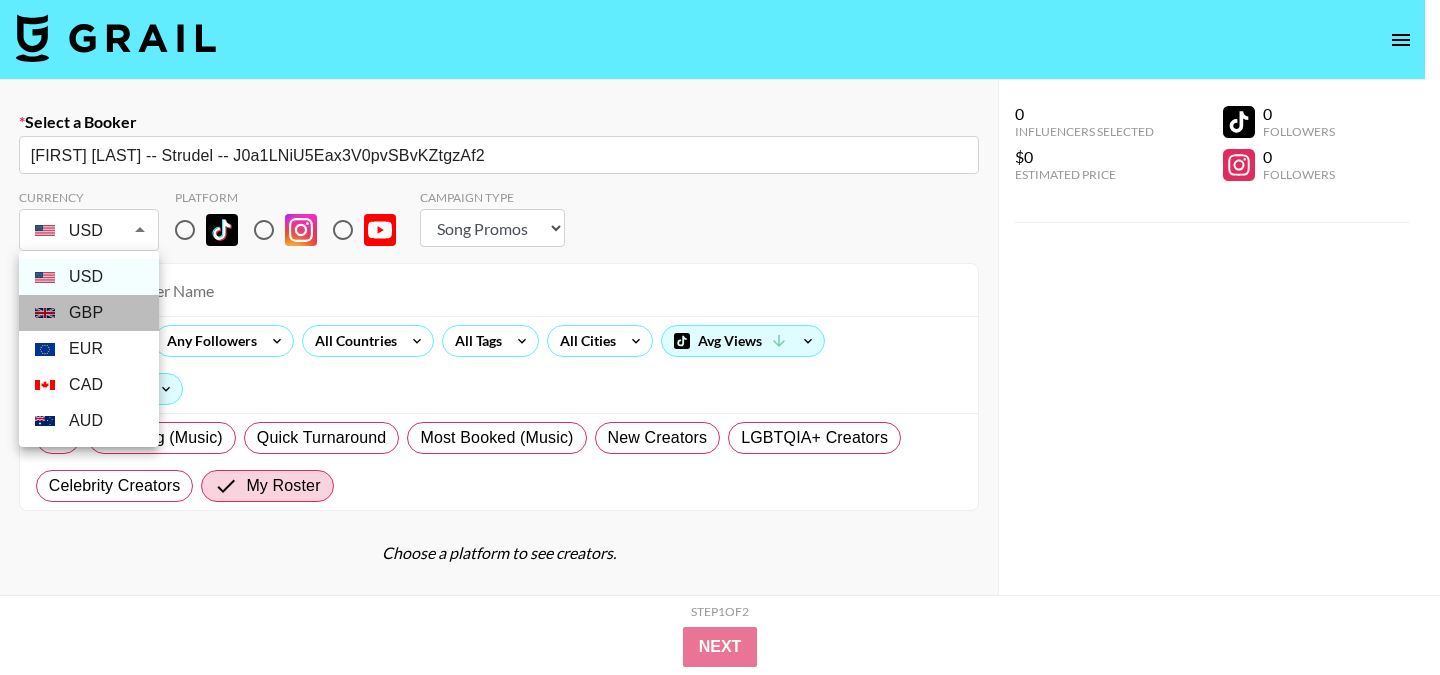 click on "GBP" at bounding box center (89, 313) 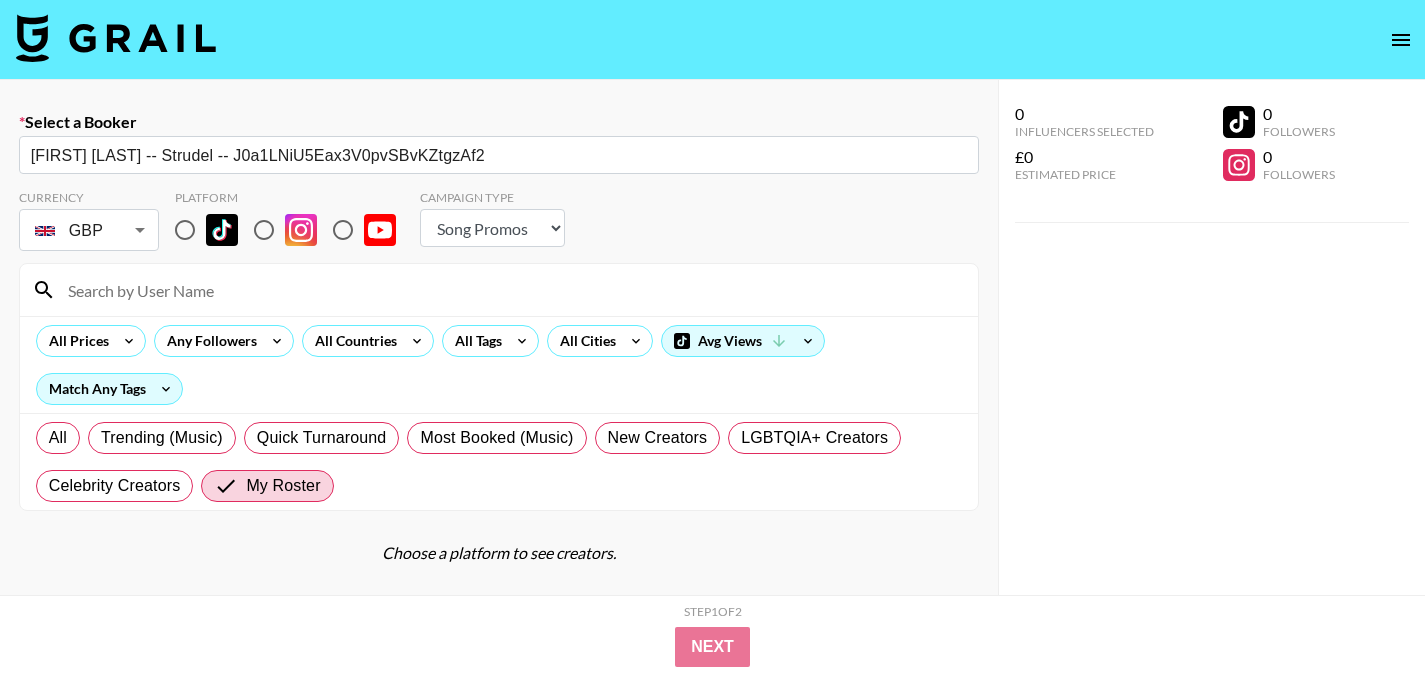 click at bounding box center (185, 230) 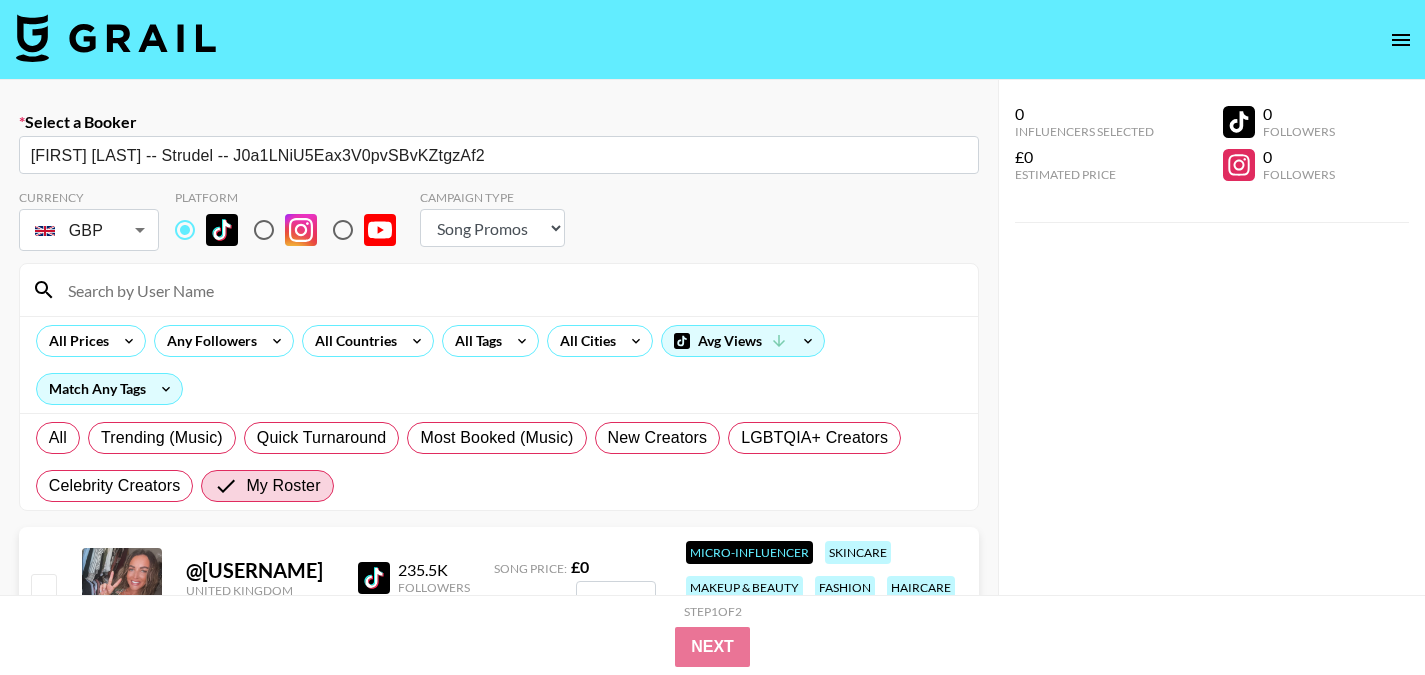 click on "Choose Type... Song Promos Brand Promos" at bounding box center [492, 228] 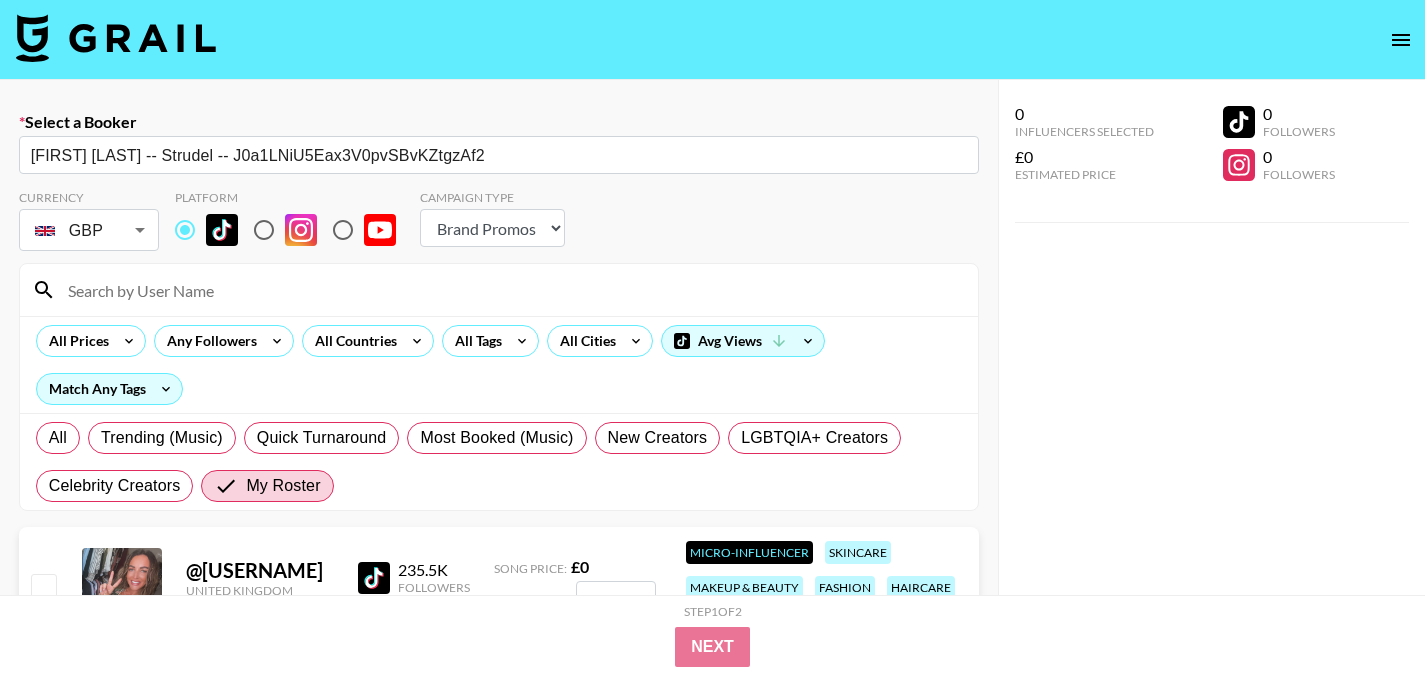 click on "Choose Type... Song Promos Brand Promos" at bounding box center (492, 228) 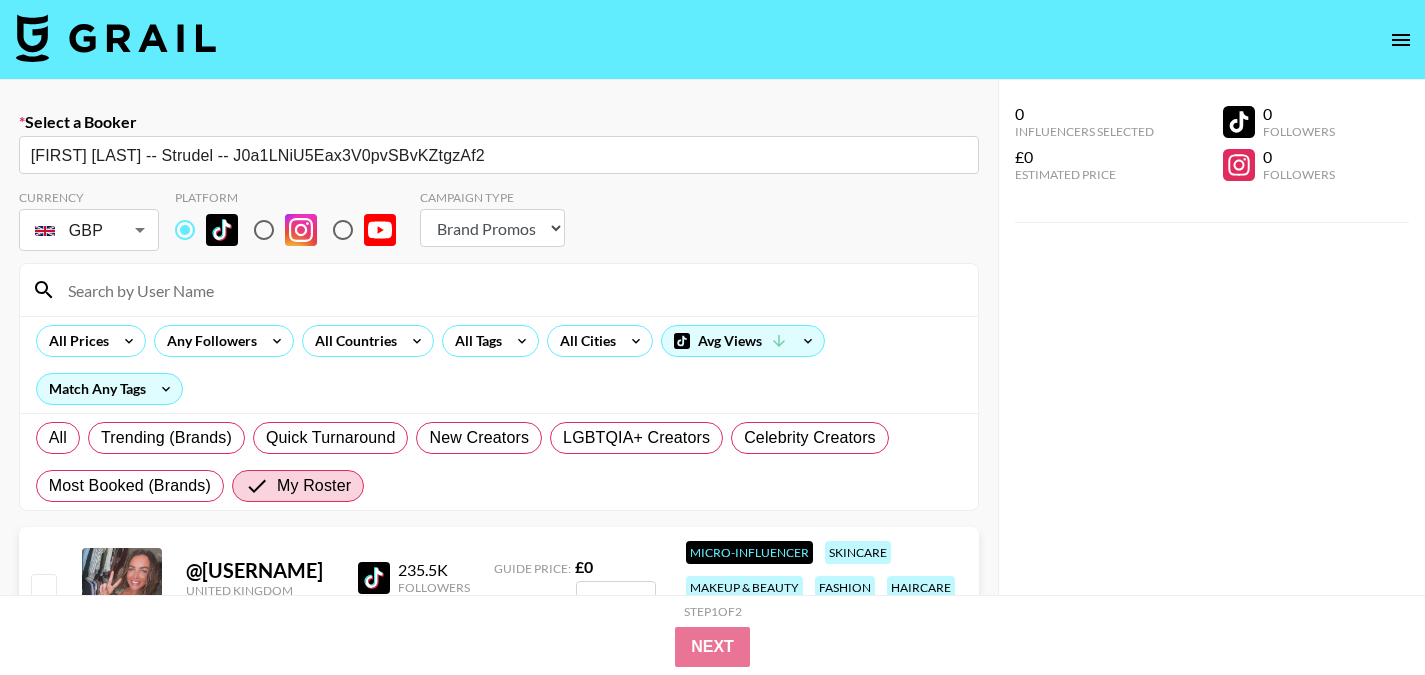click at bounding box center (511, 290) 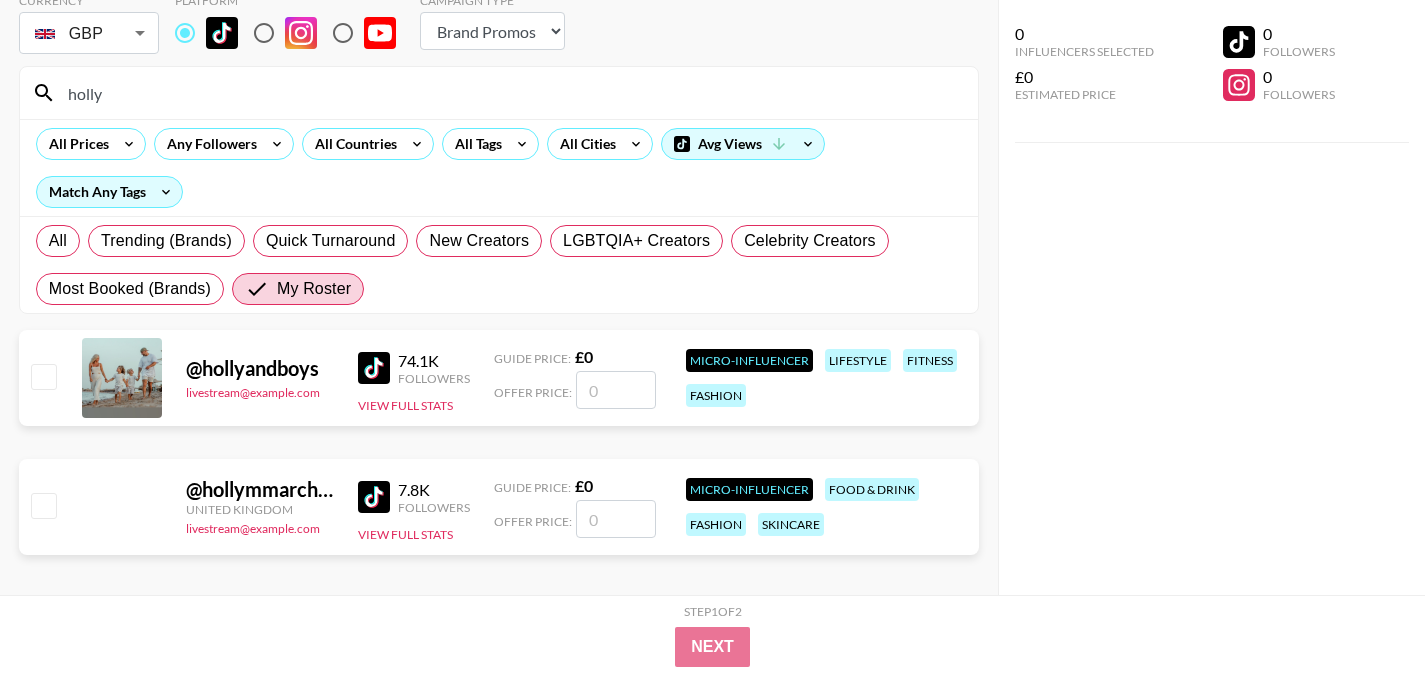 scroll, scrollTop: 198, scrollLeft: 0, axis: vertical 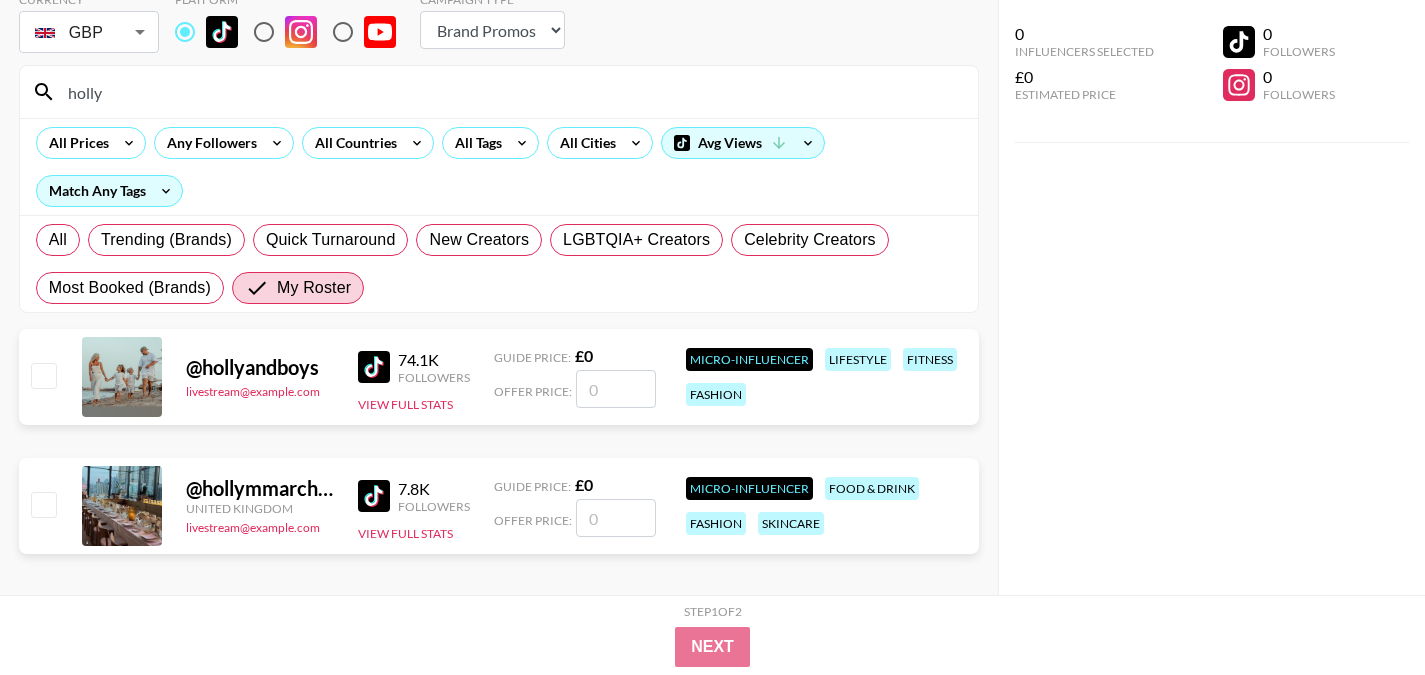 type on "holly" 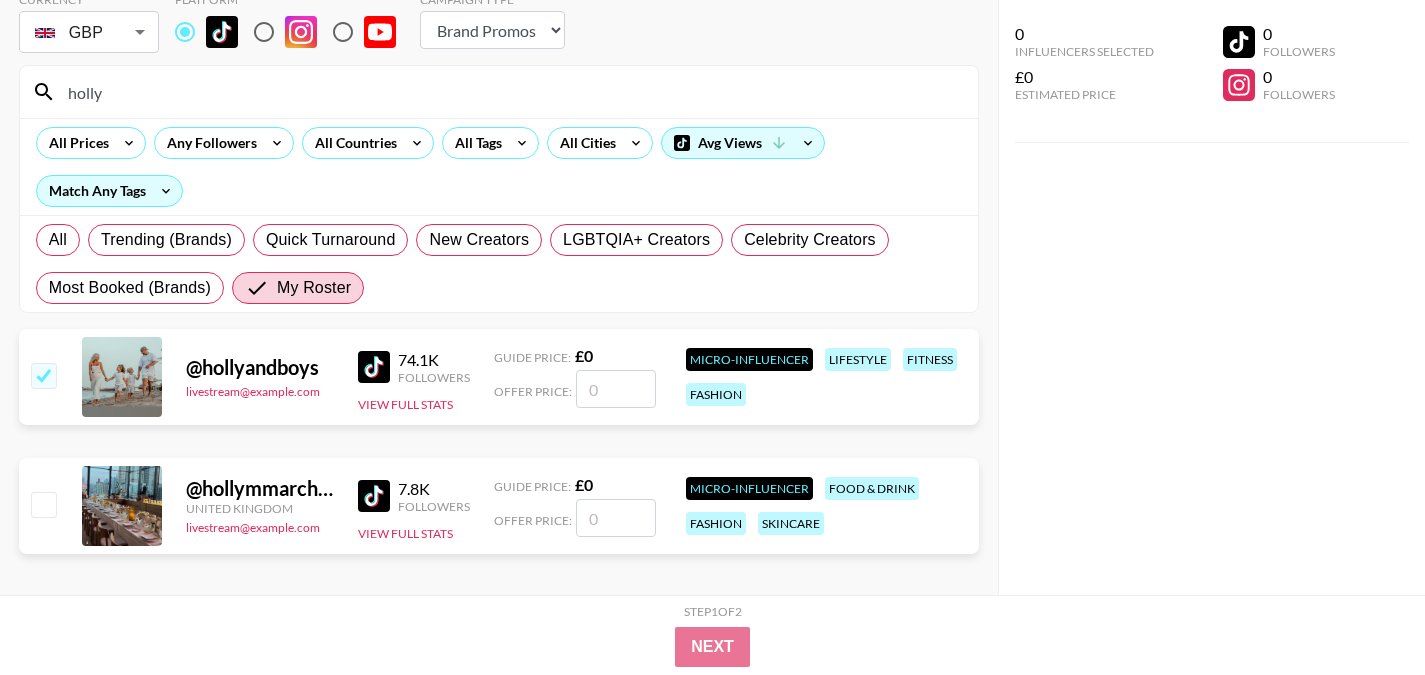 checkbox on "true" 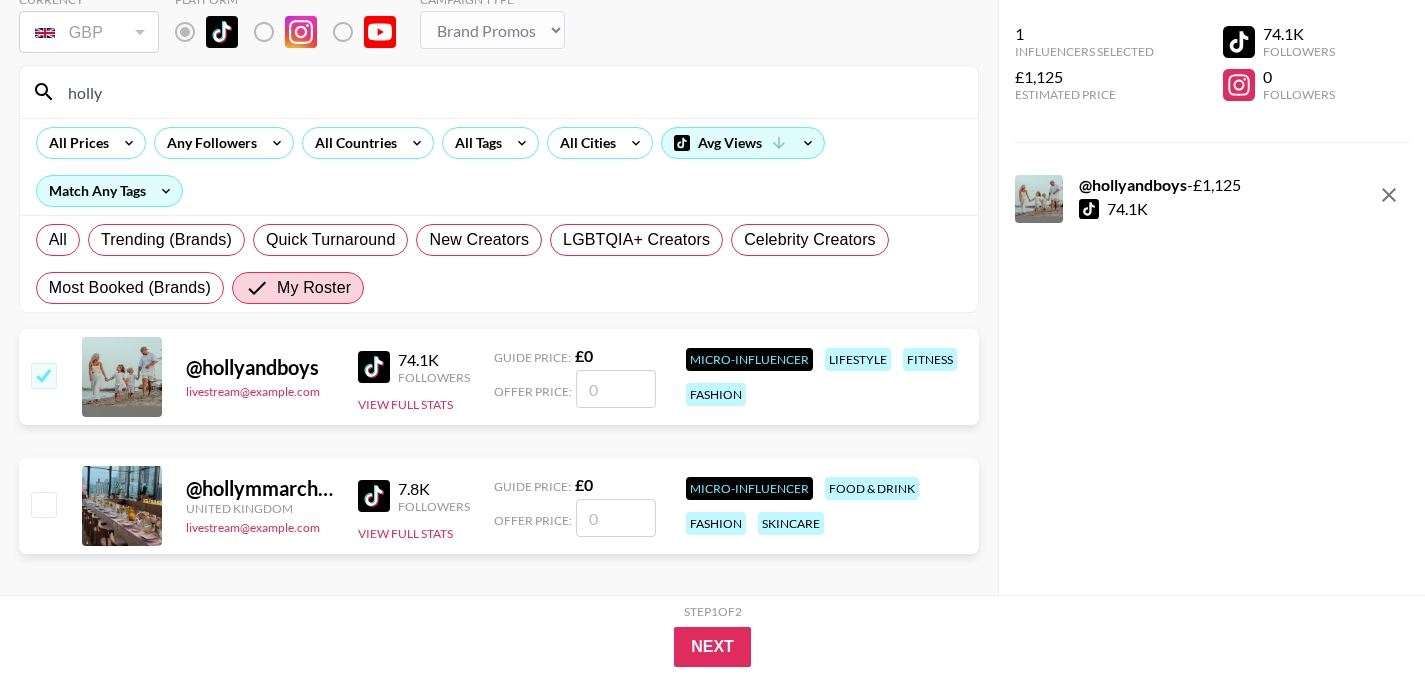 type on "[NUMBER]" 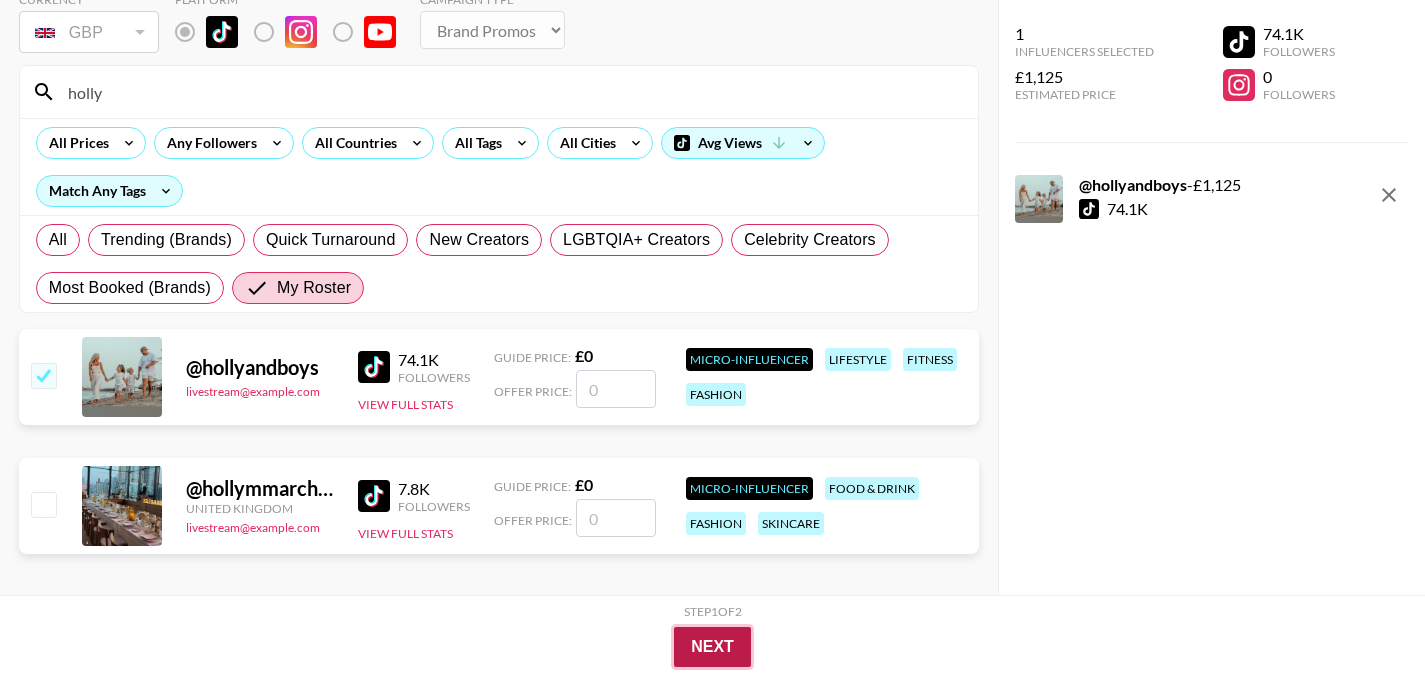 click on "Next" at bounding box center [712, 647] 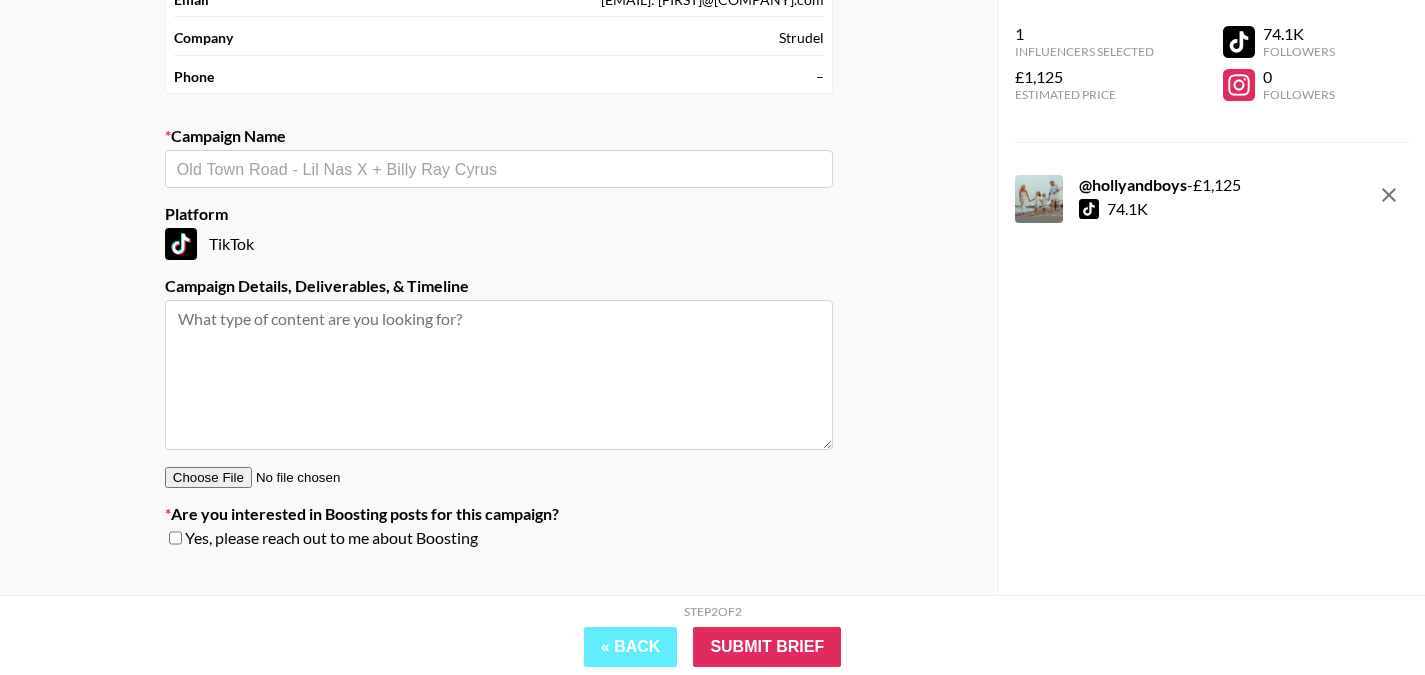 scroll, scrollTop: 0, scrollLeft: 0, axis: both 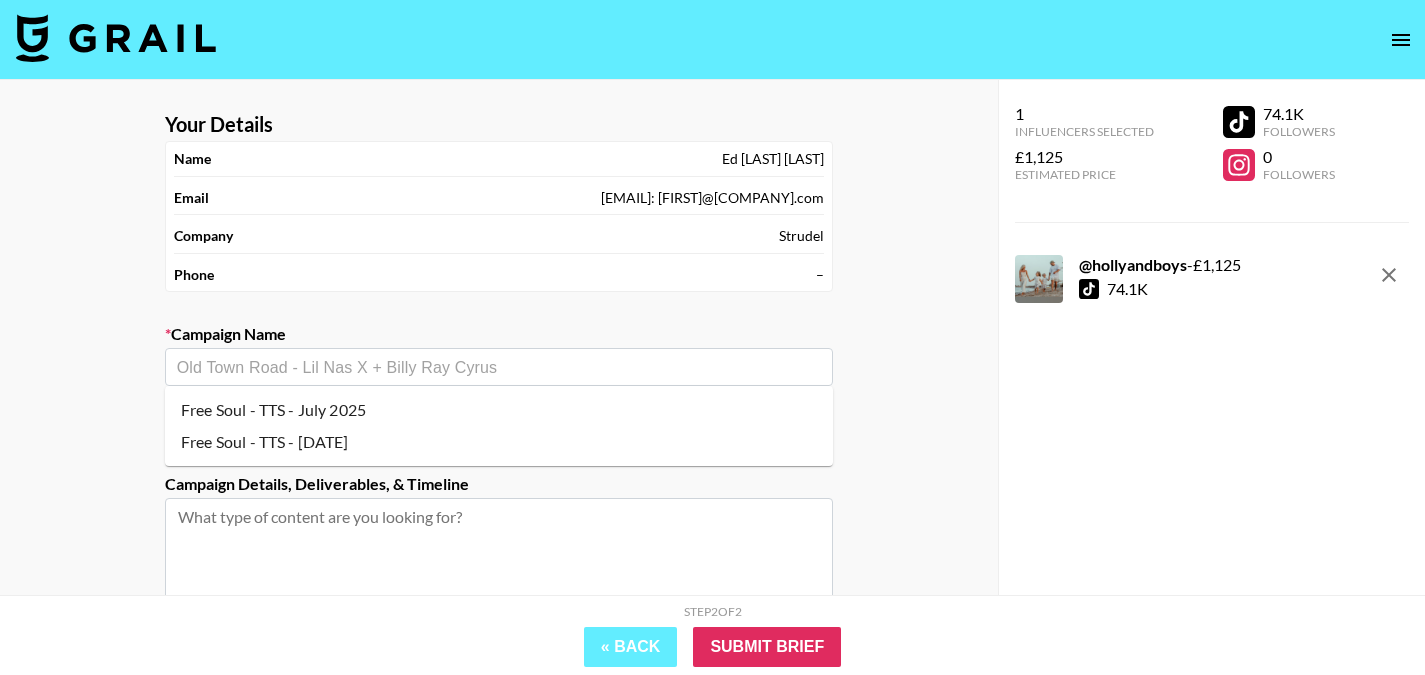 click at bounding box center (499, 367) 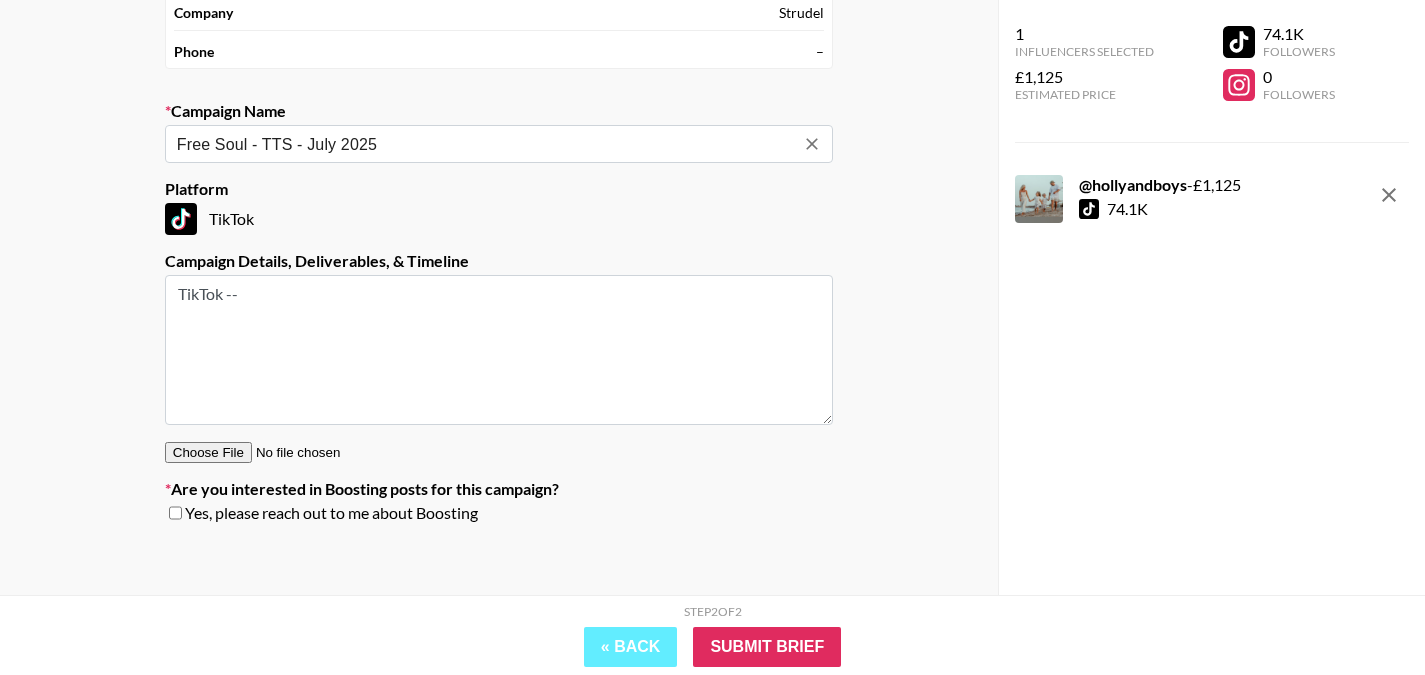 scroll, scrollTop: 231, scrollLeft: 0, axis: vertical 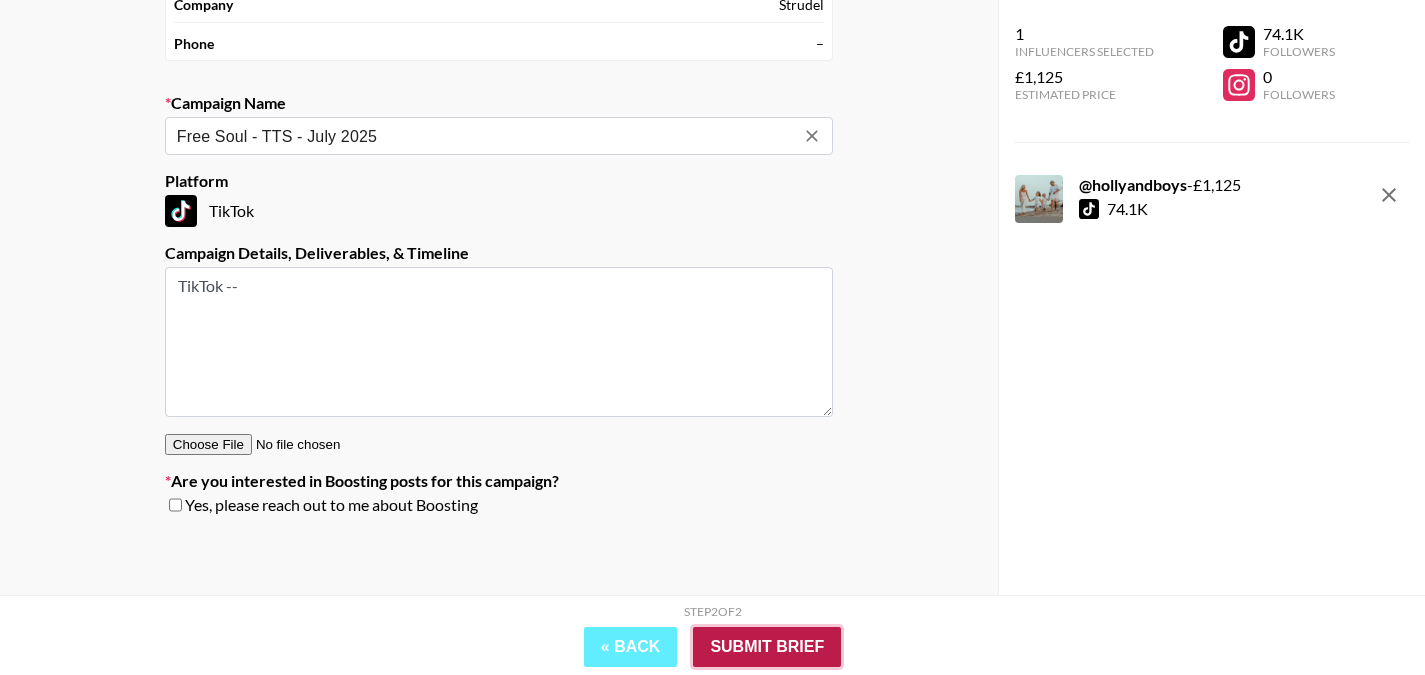 click on "Submit Brief" at bounding box center [767, 647] 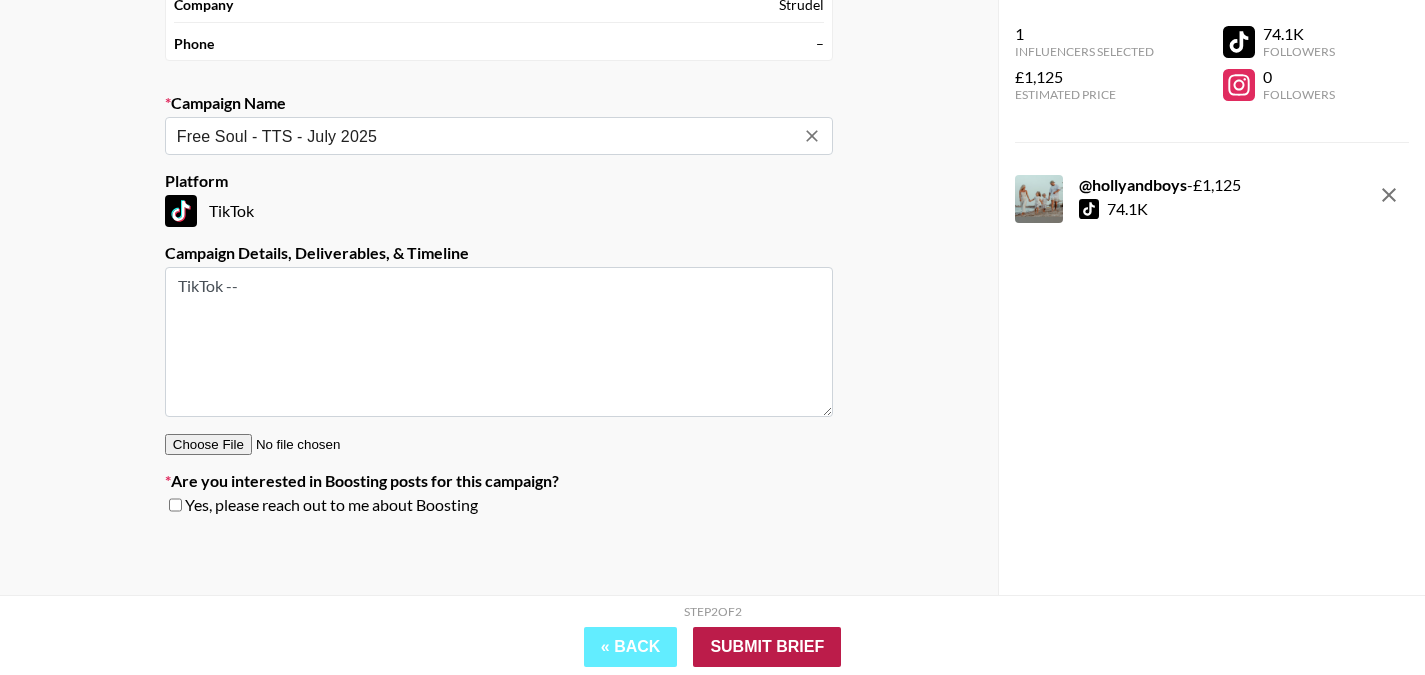 scroll, scrollTop: 80, scrollLeft: 0, axis: vertical 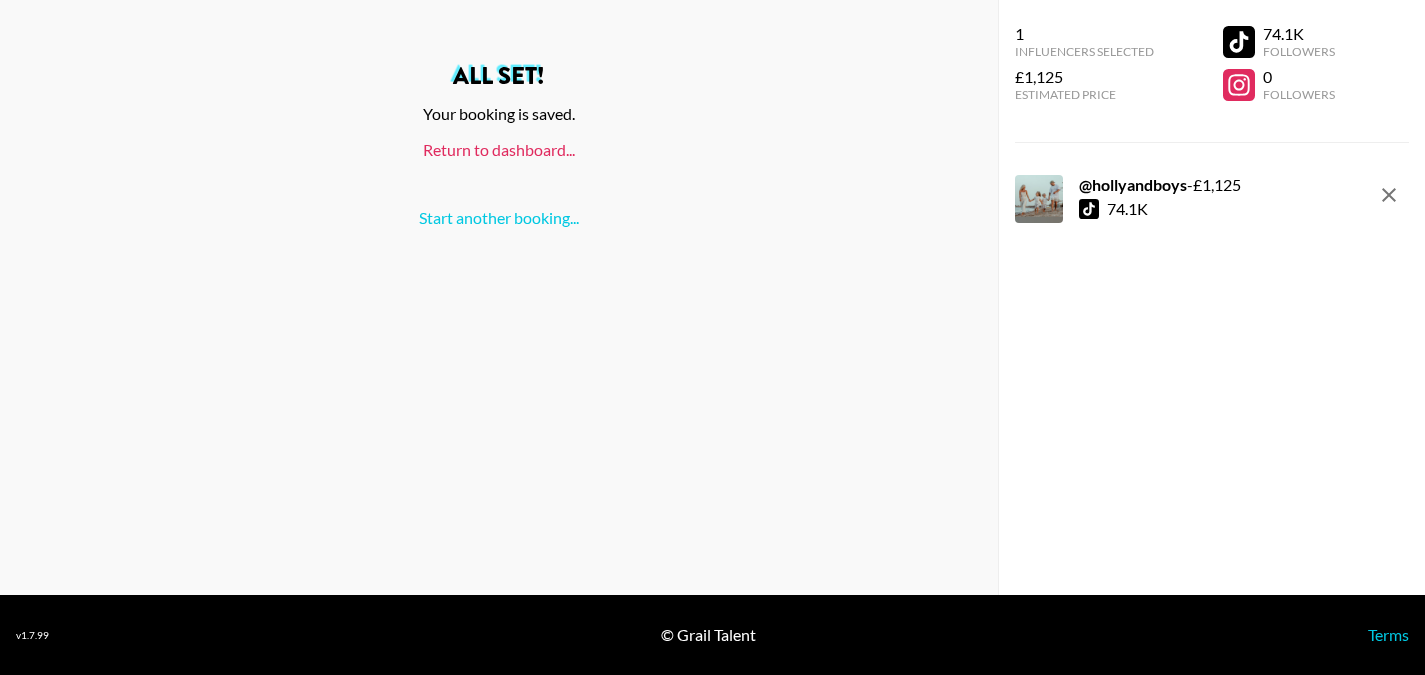 click on "Return to dashboard..." at bounding box center (499, 149) 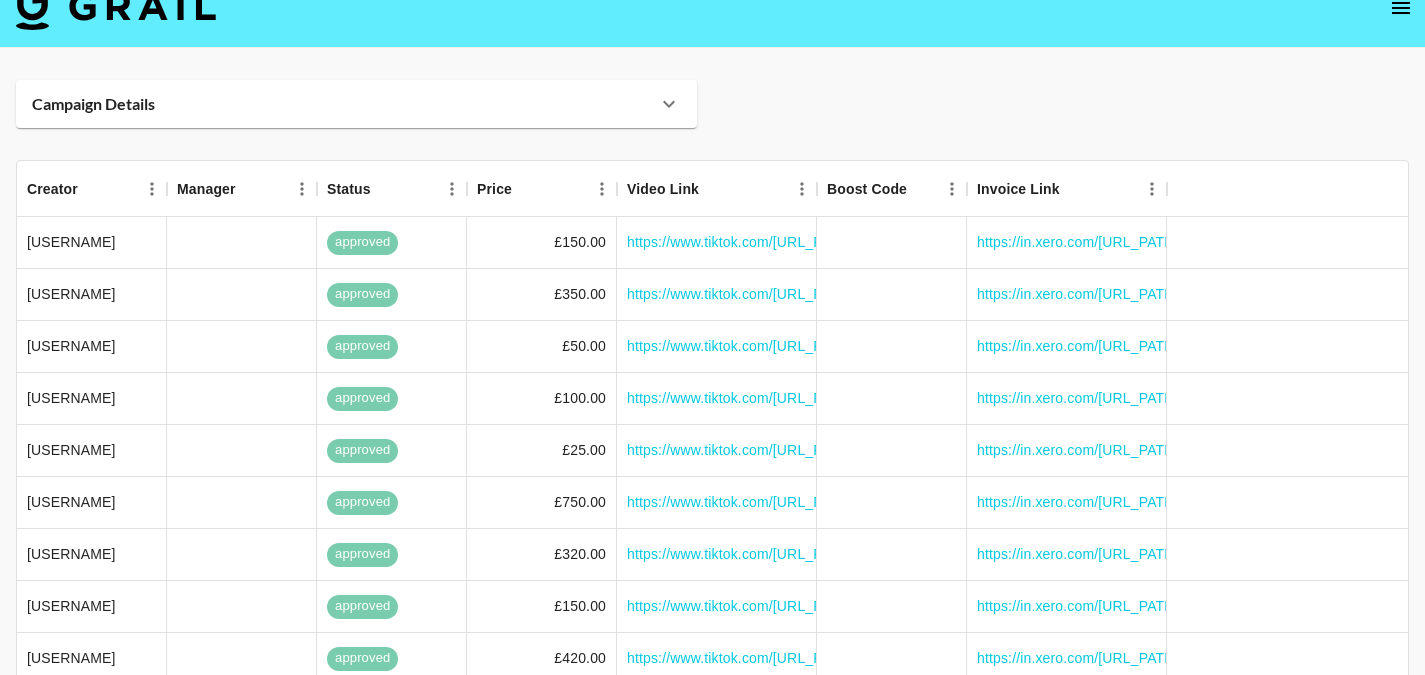 scroll, scrollTop: 50, scrollLeft: 0, axis: vertical 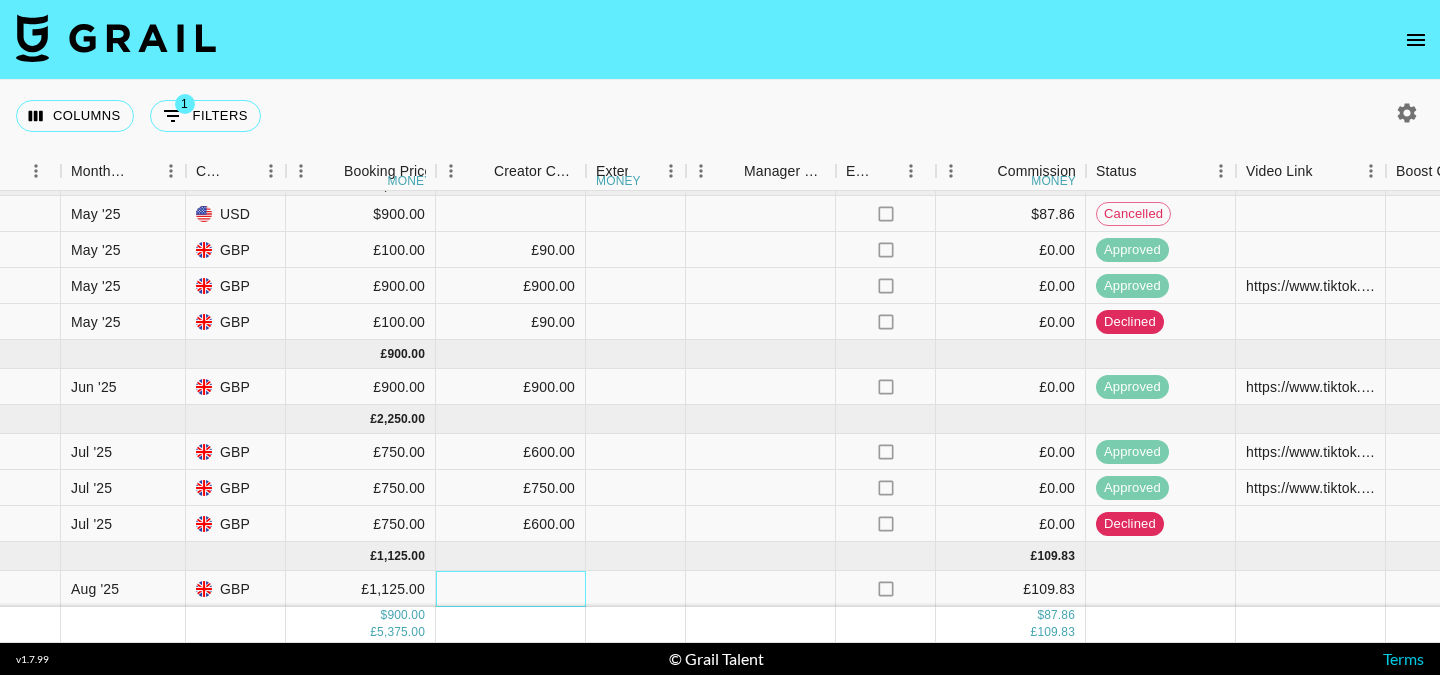 click at bounding box center (511, 589) 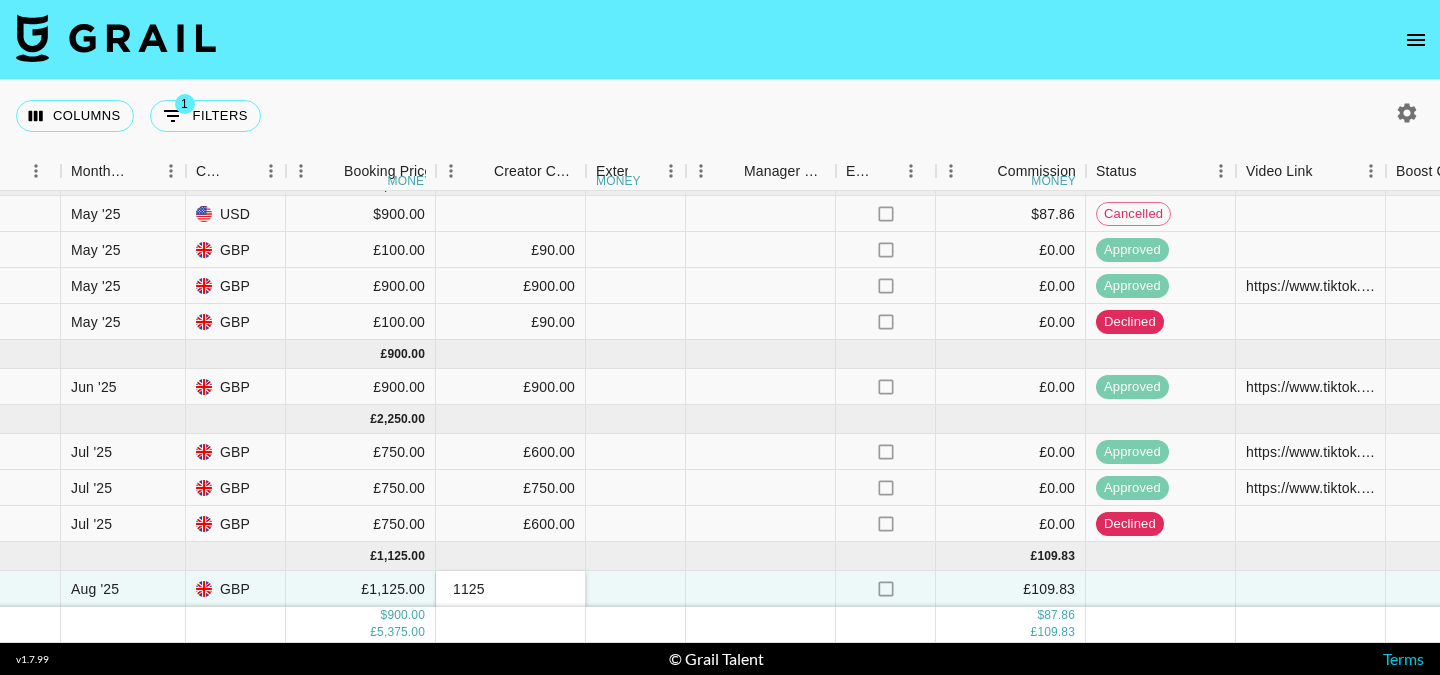 type on "1125" 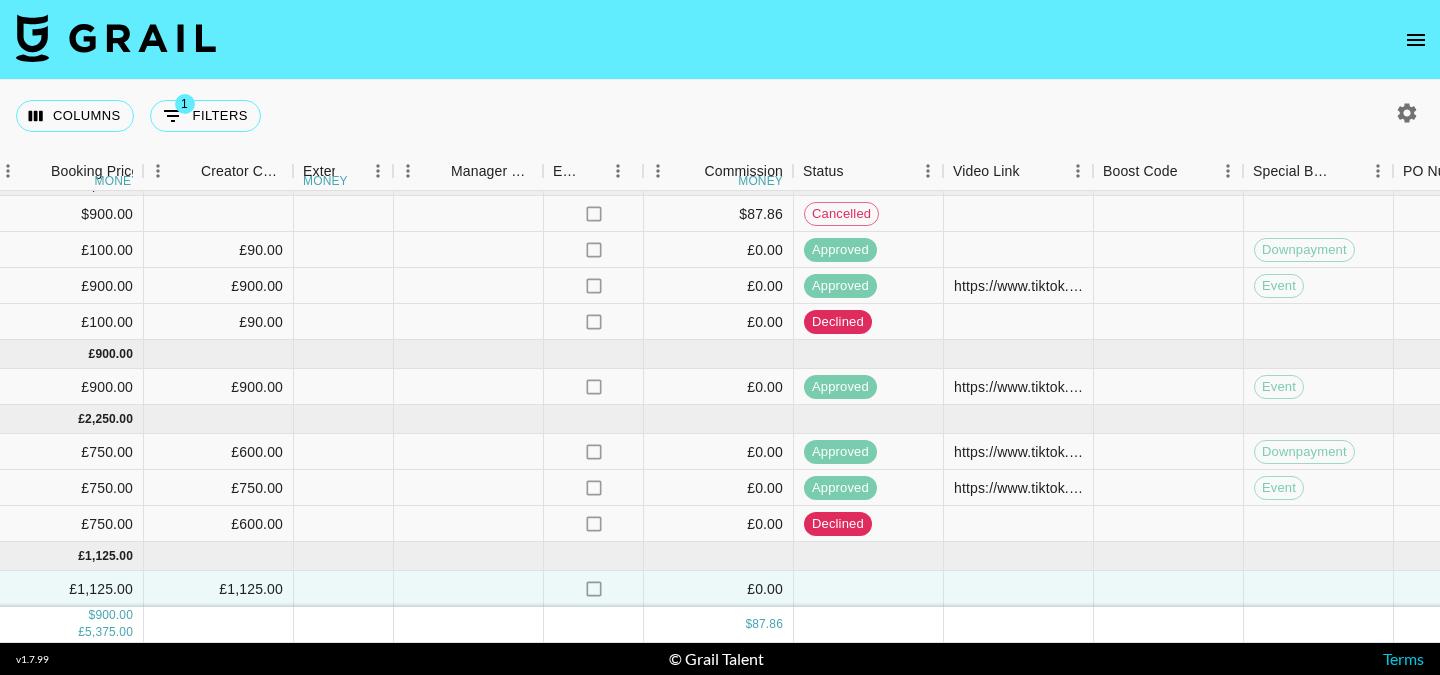 scroll, scrollTop: 44, scrollLeft: 1872, axis: both 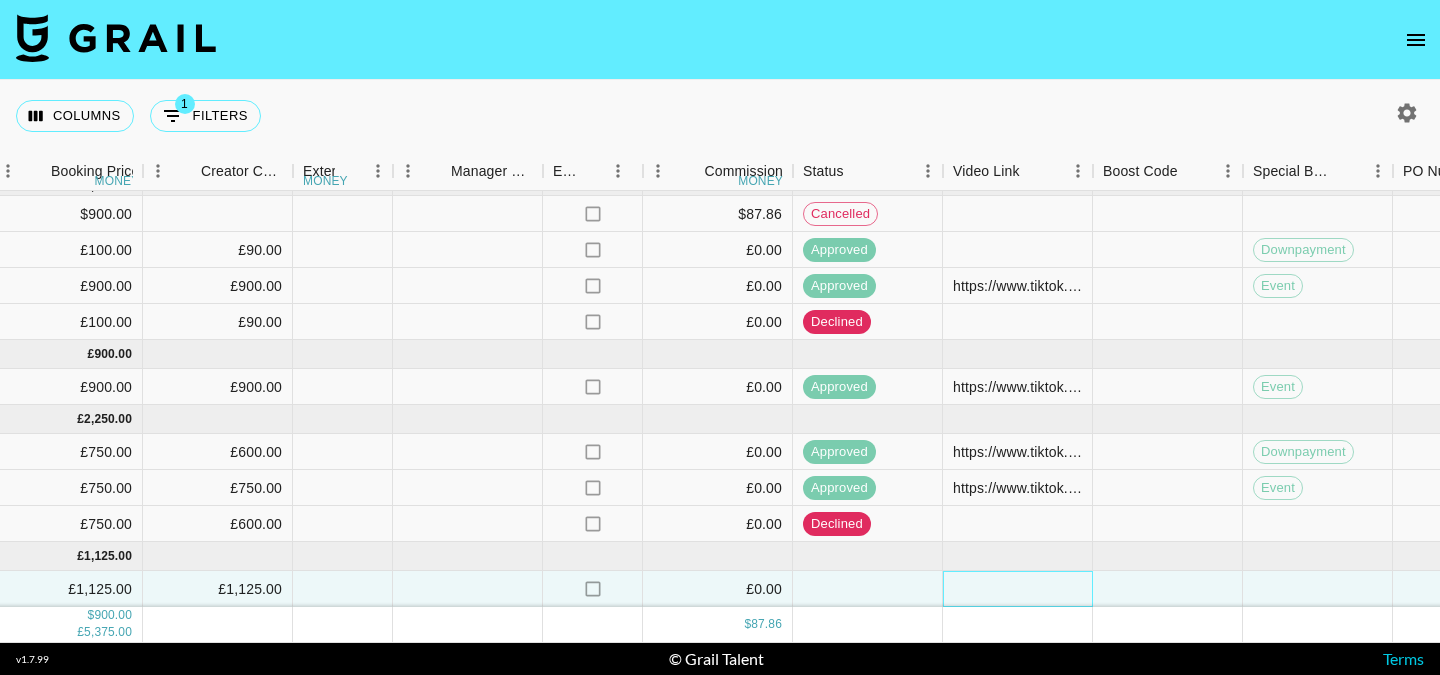 click at bounding box center [1018, 589] 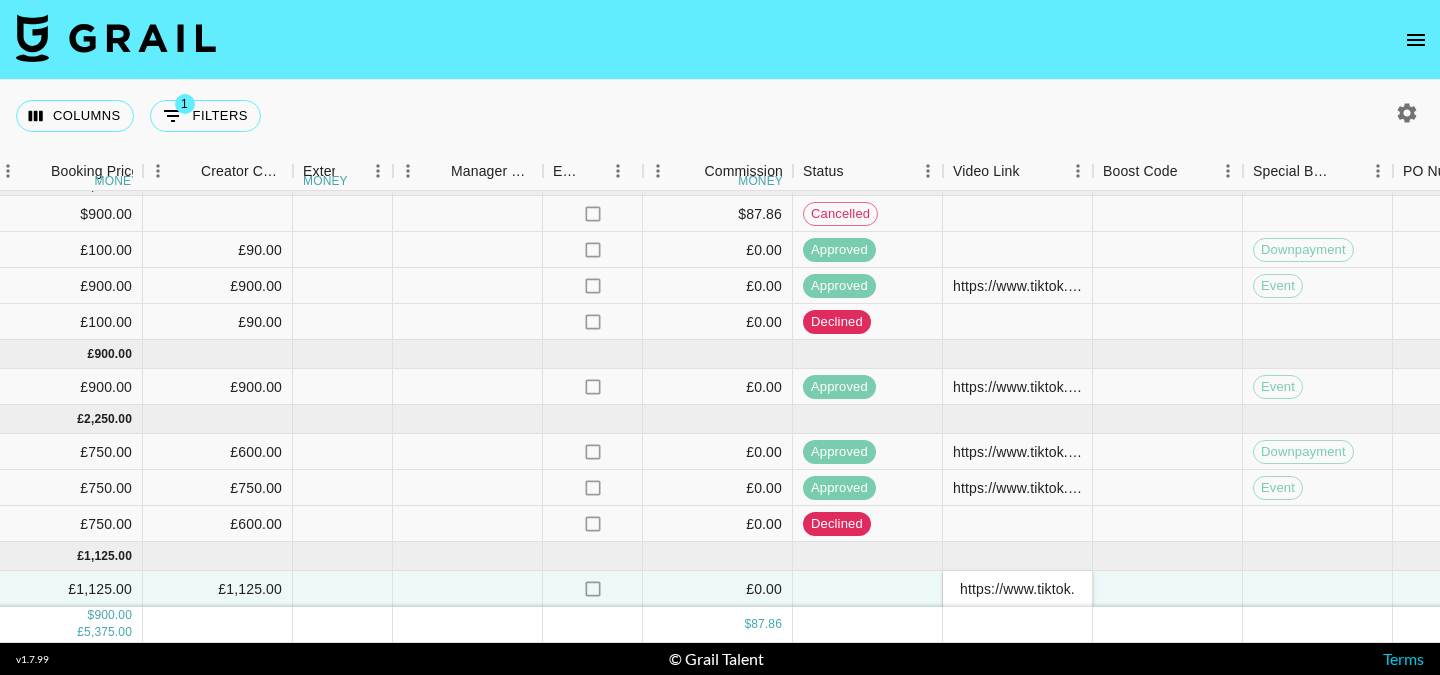 scroll, scrollTop: 0, scrollLeft: 321, axis: horizontal 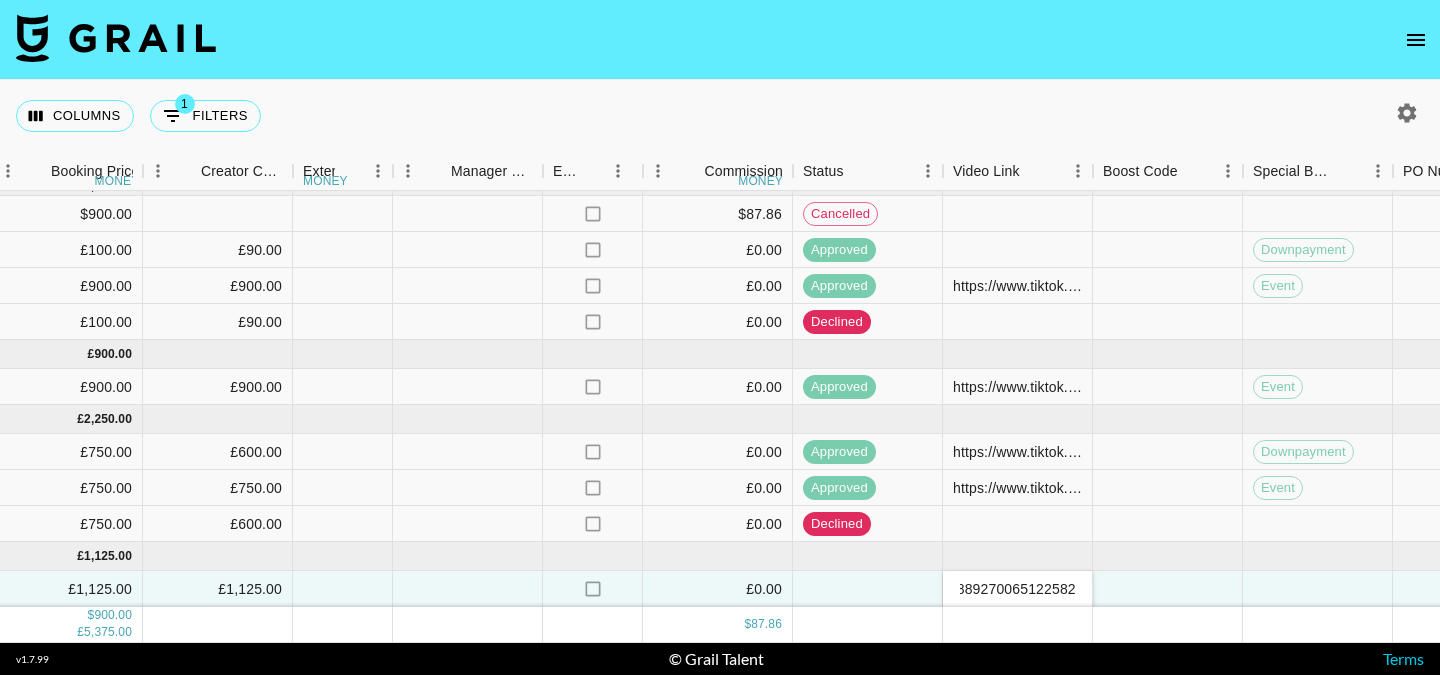 type on "https://www.tiktok.com/@hollyandboys/video/7529889270065122582" 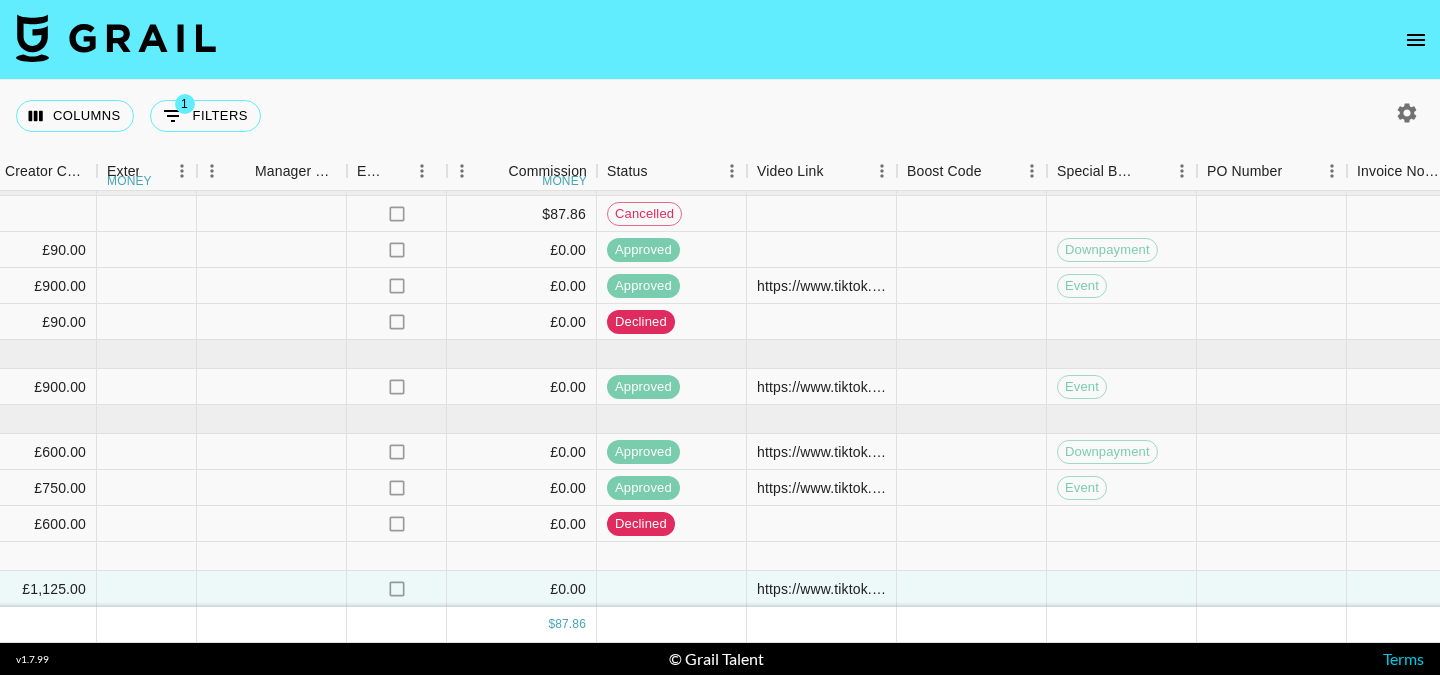 scroll, scrollTop: 44, scrollLeft: 2066, axis: both 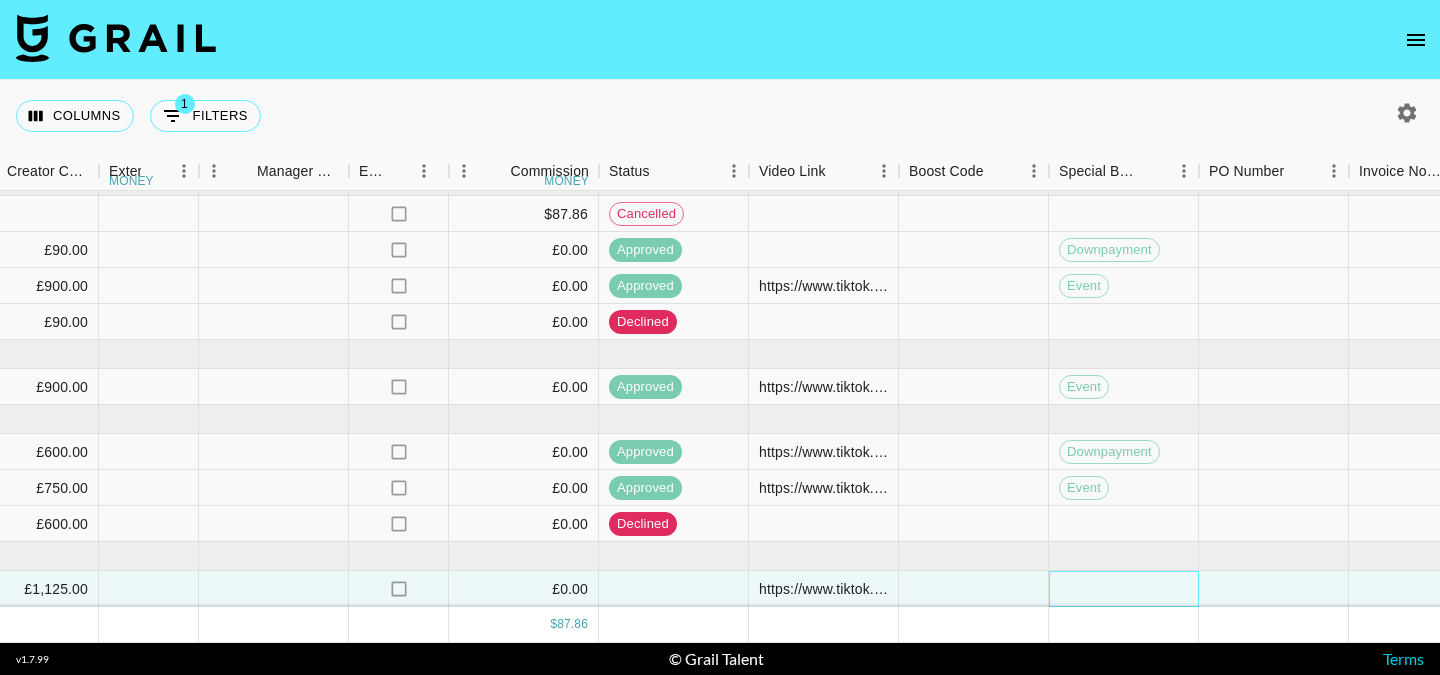 click at bounding box center [1124, 589] 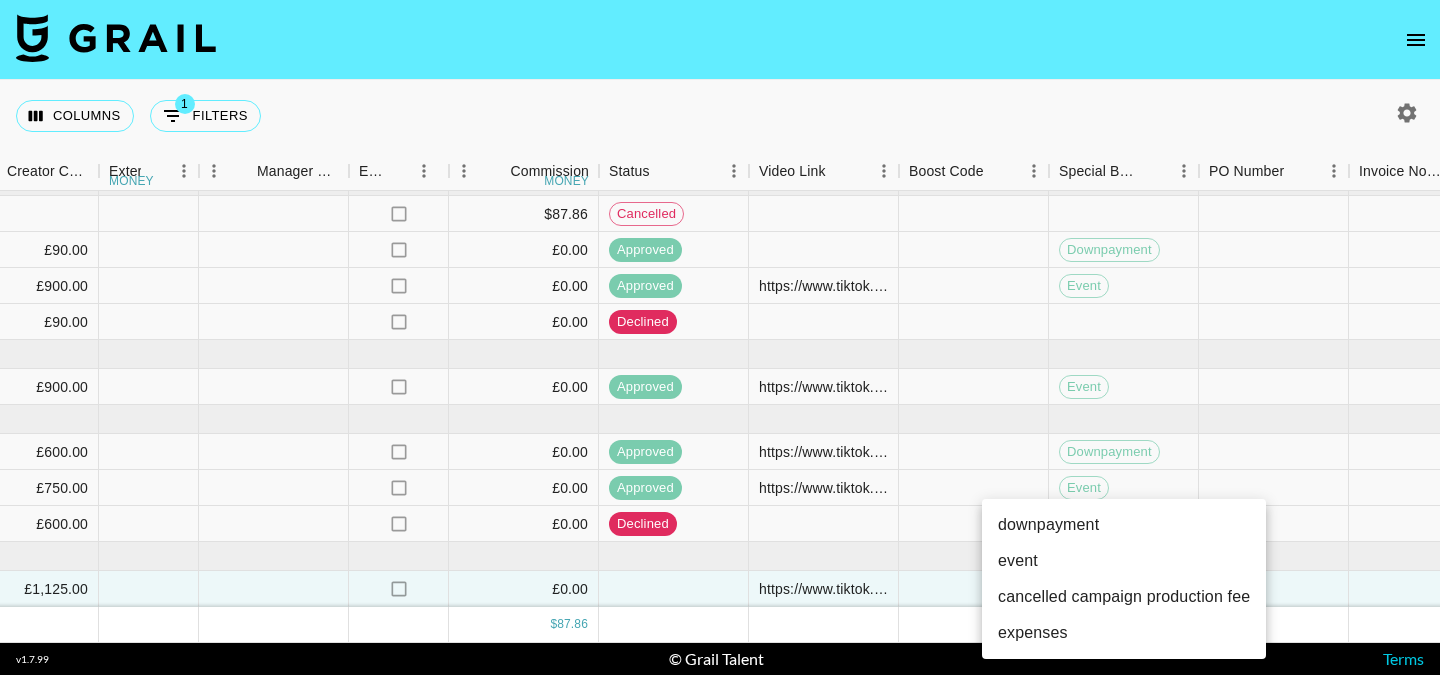 click on "event" at bounding box center (1124, 561) 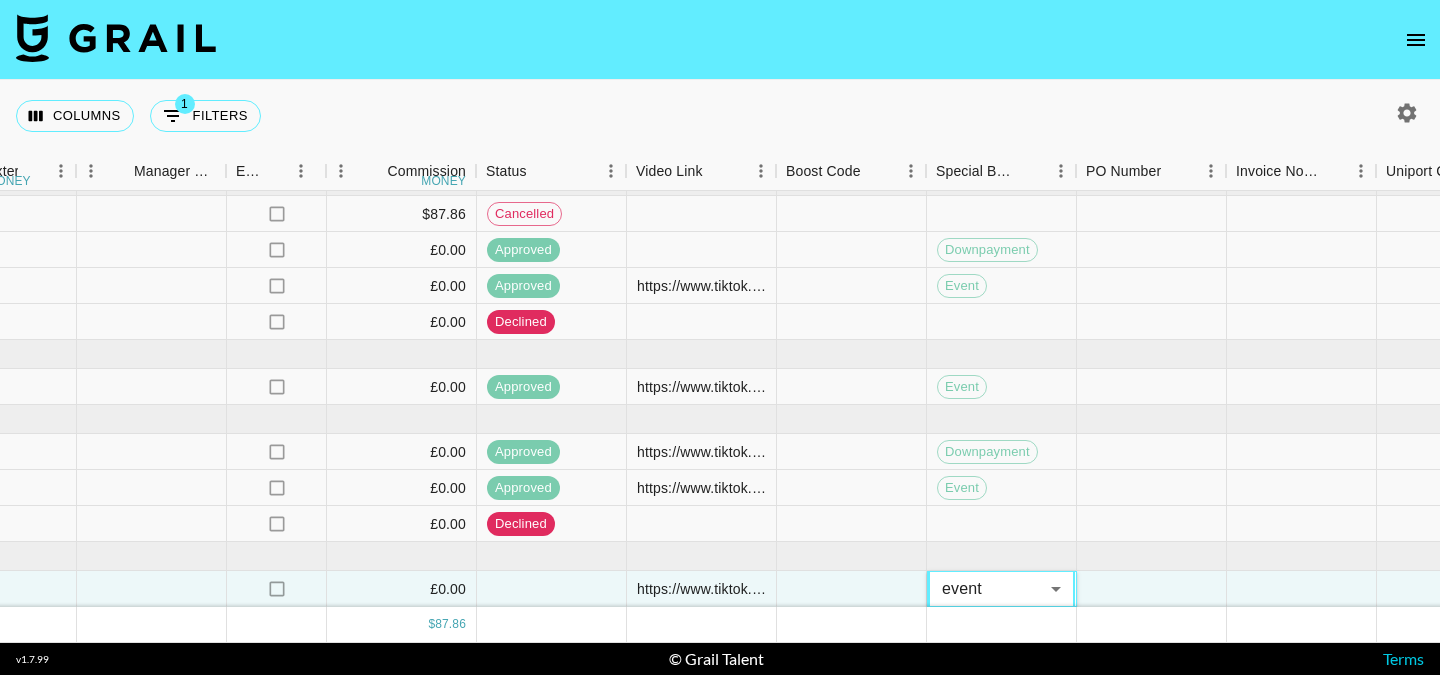 scroll, scrollTop: 44, scrollLeft: 2189, axis: both 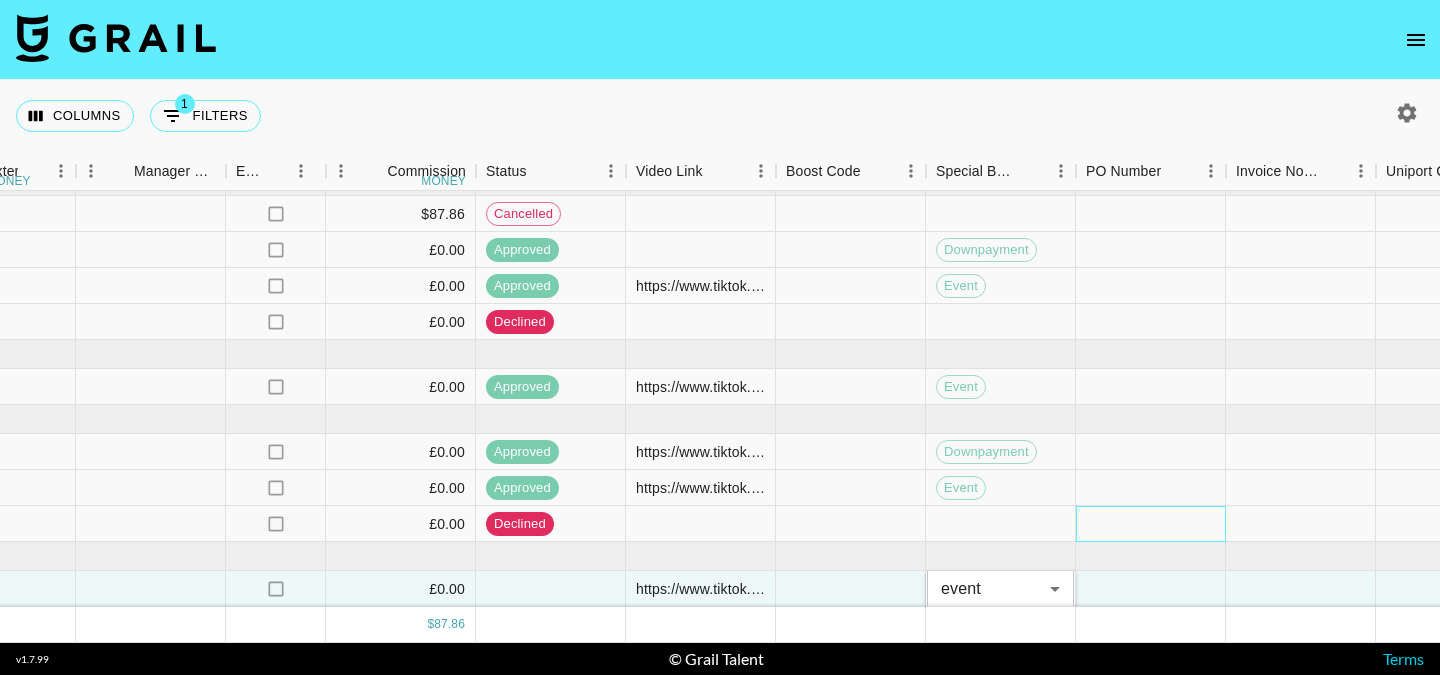 click at bounding box center (1151, 524) 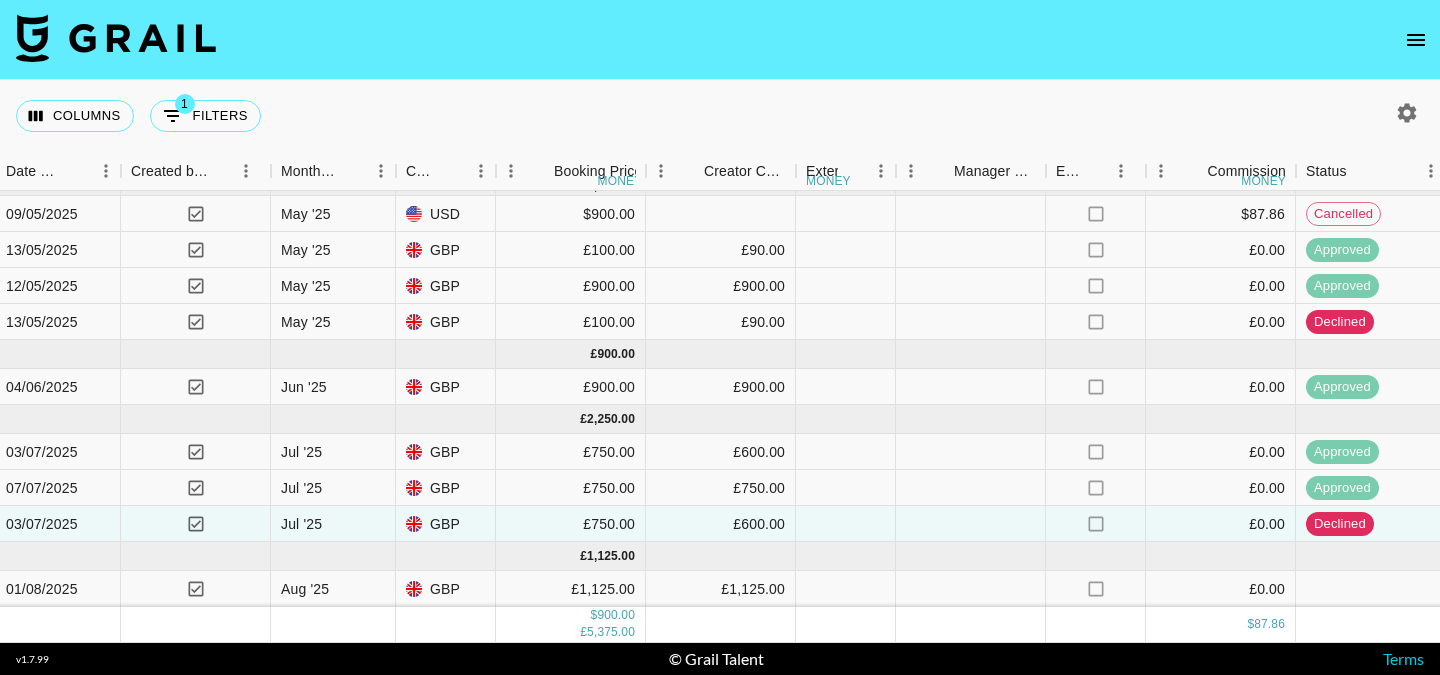 scroll, scrollTop: 44, scrollLeft: 1378, axis: both 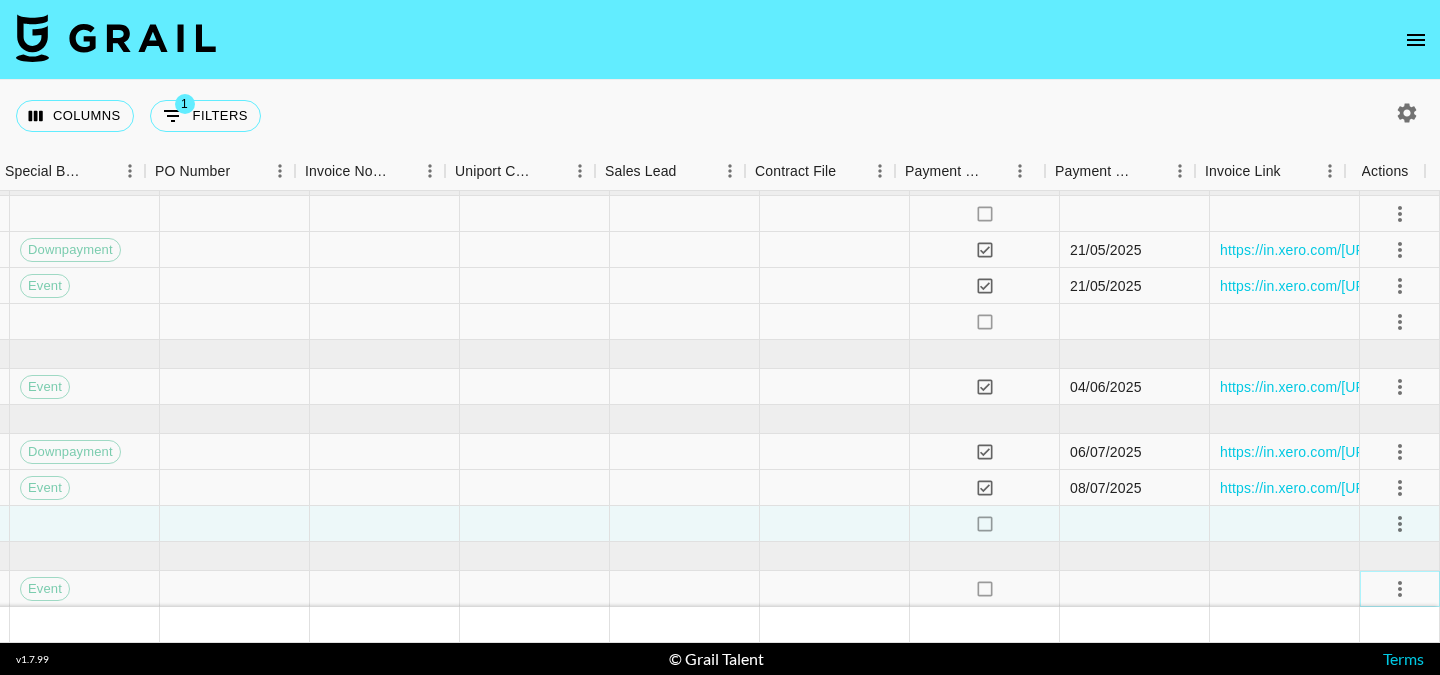 click 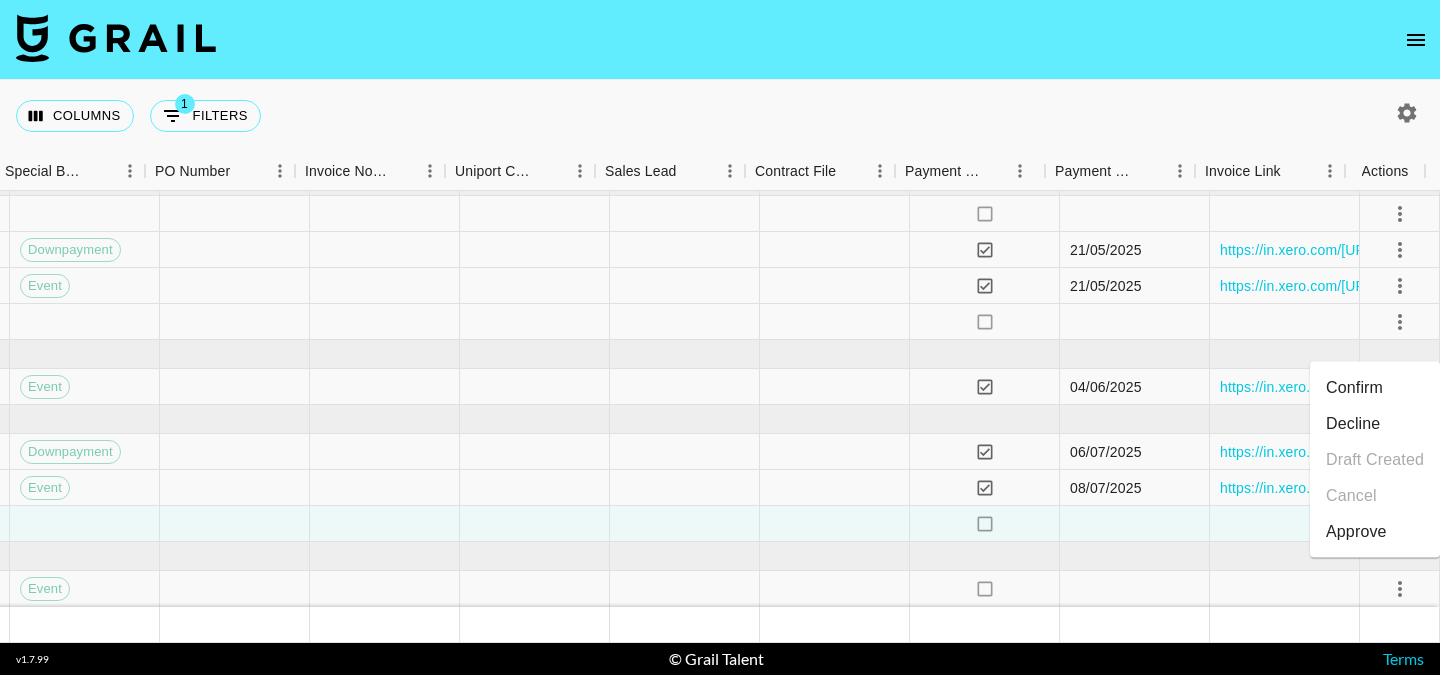 click on "Approve" at bounding box center (1356, 532) 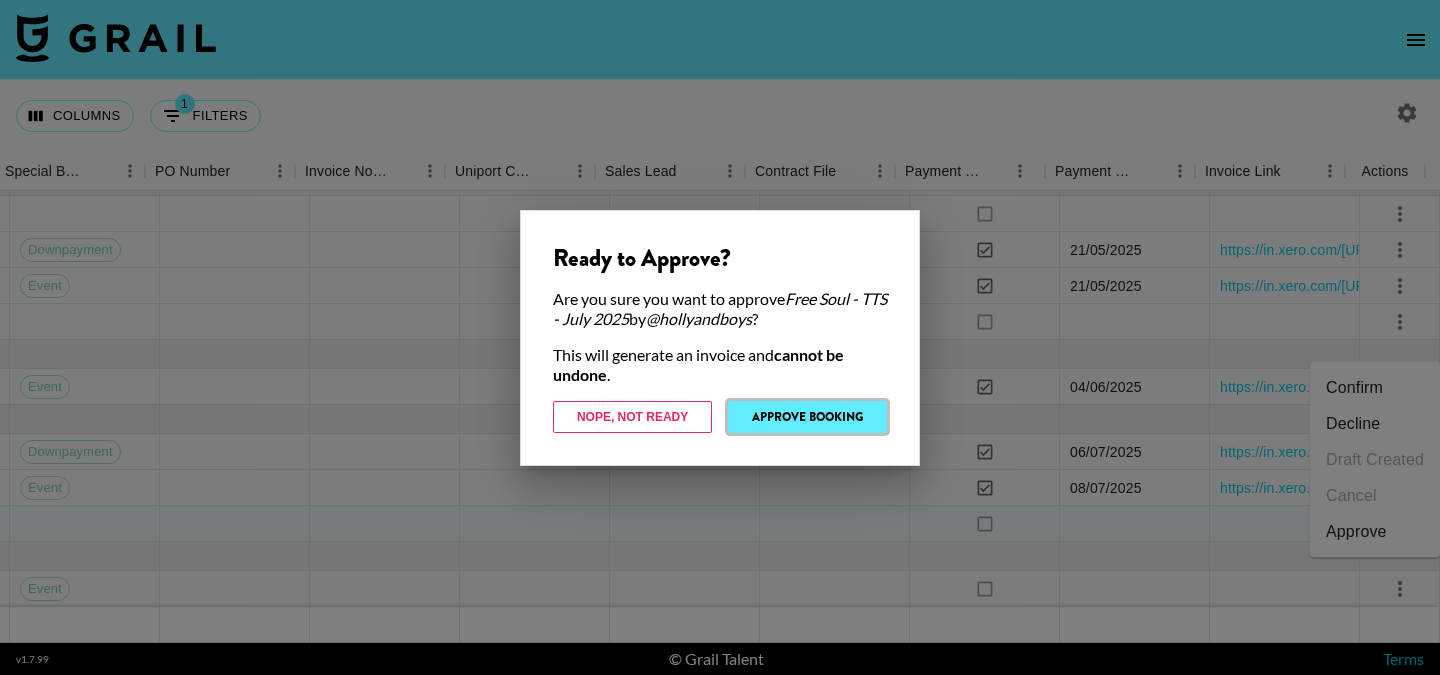 click on "Approve Booking" at bounding box center (807, 417) 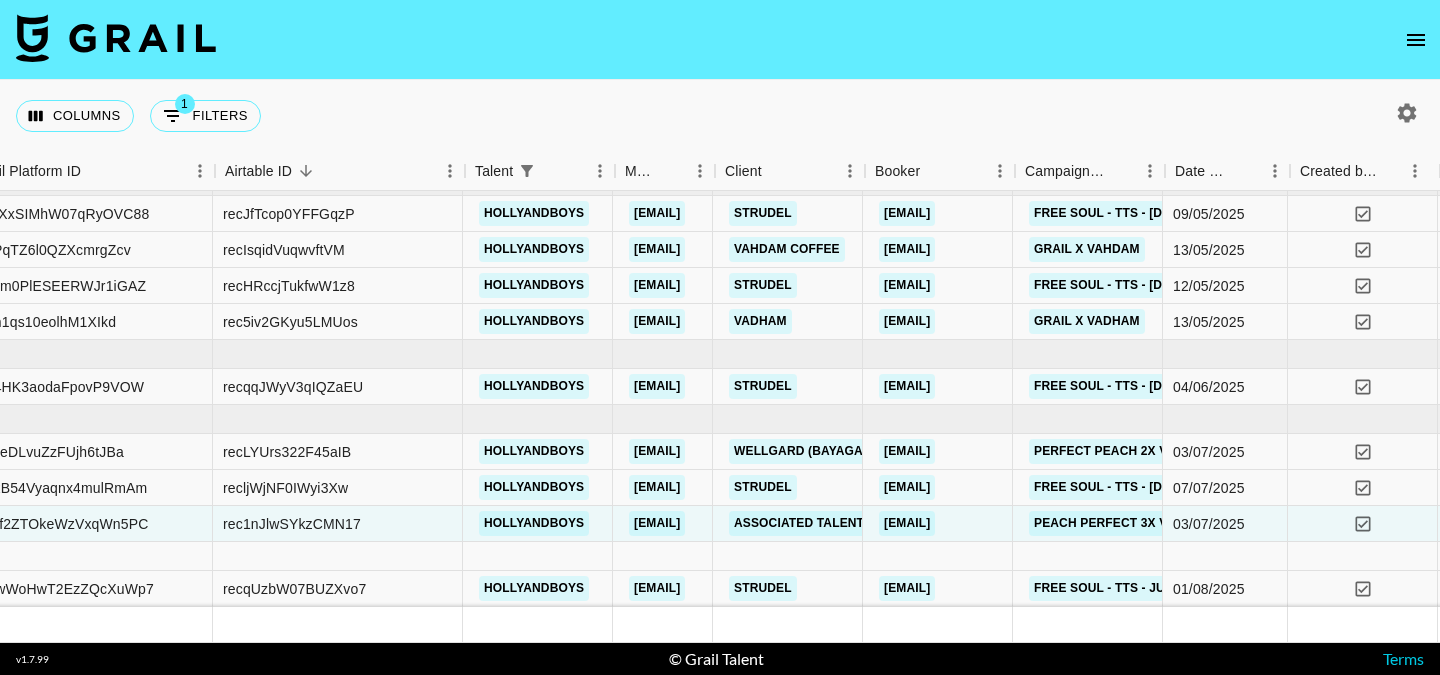 scroll, scrollTop: 44, scrollLeft: 203, axis: both 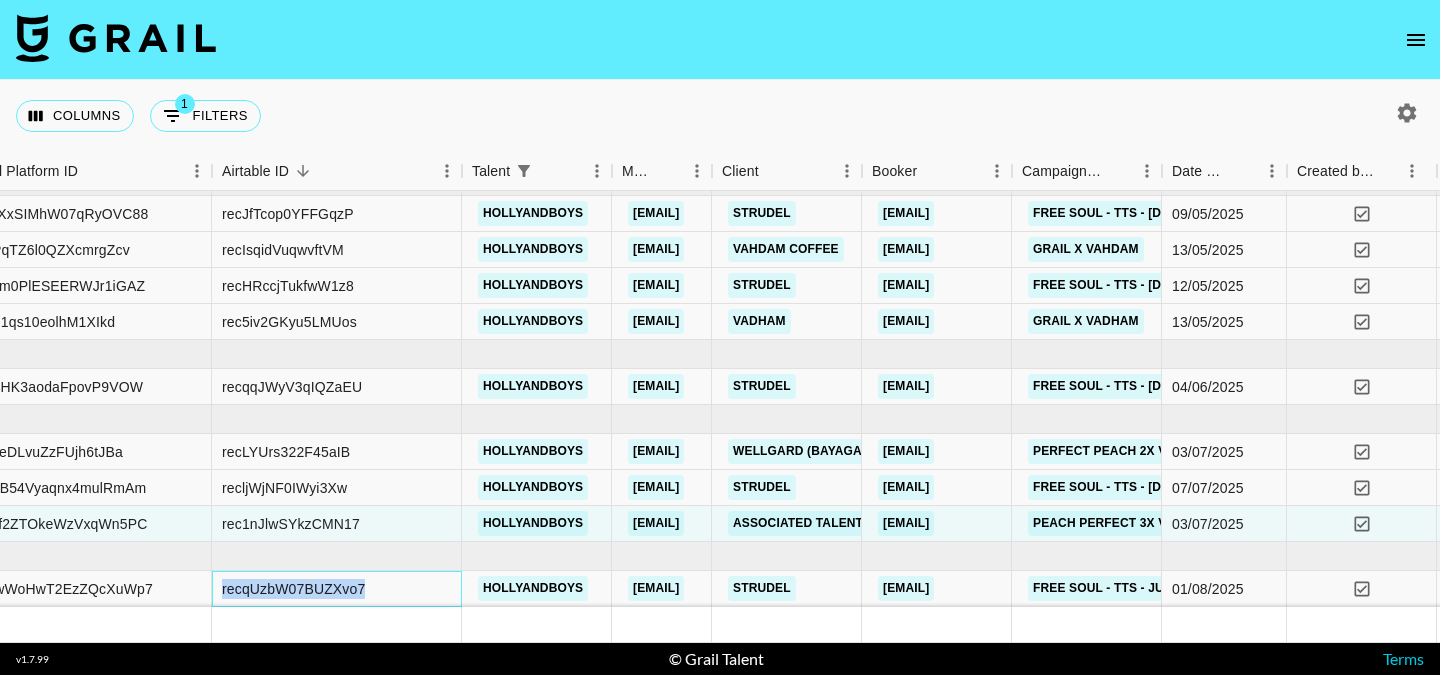 drag, startPoint x: 383, startPoint y: 573, endPoint x: 220, endPoint y: 577, distance: 163.04907 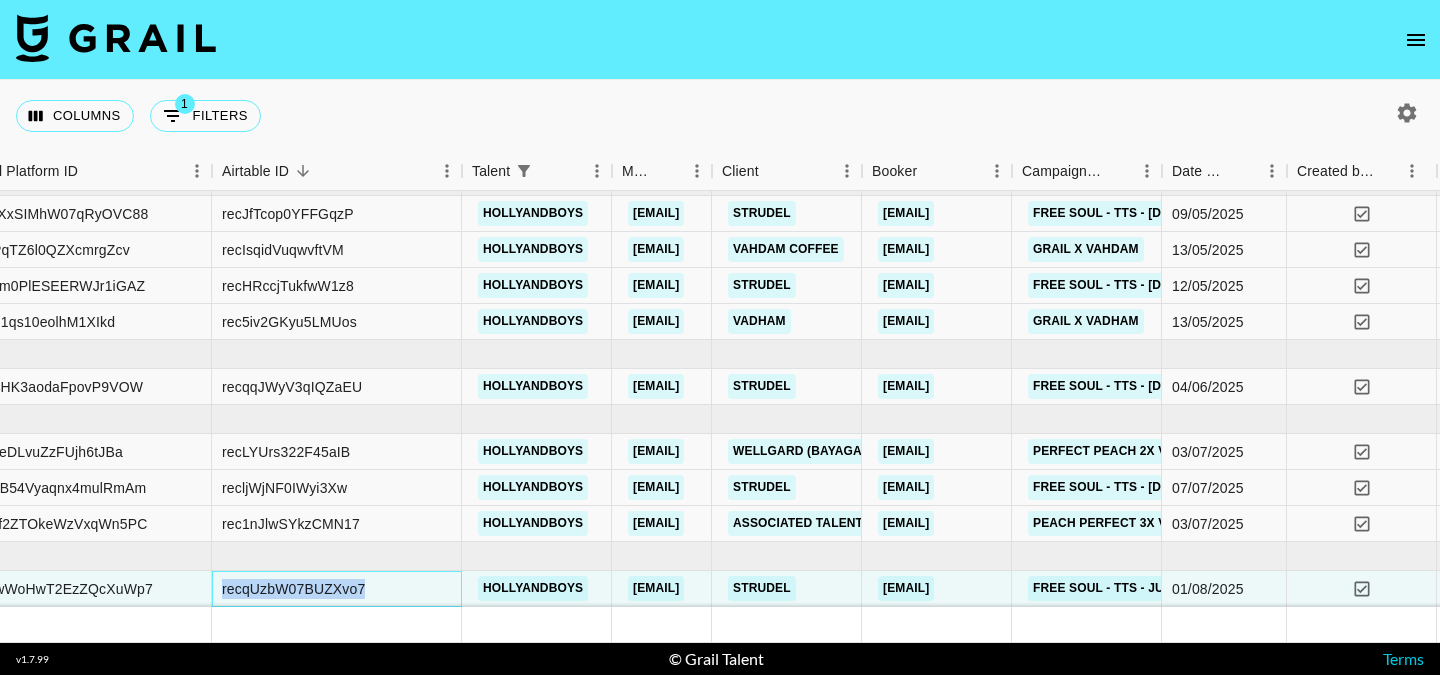 copy on "recqUzbW07BUZXvo7" 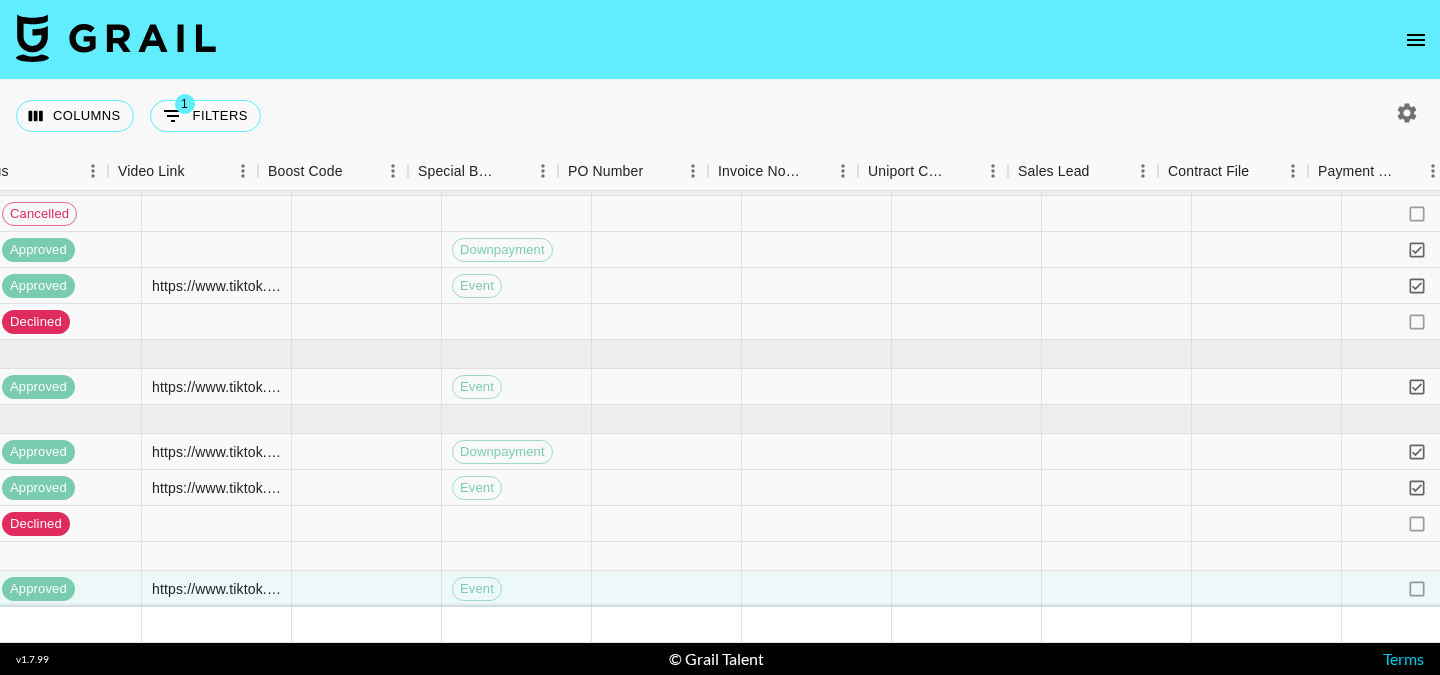 scroll, scrollTop: 44, scrollLeft: 3120, axis: both 